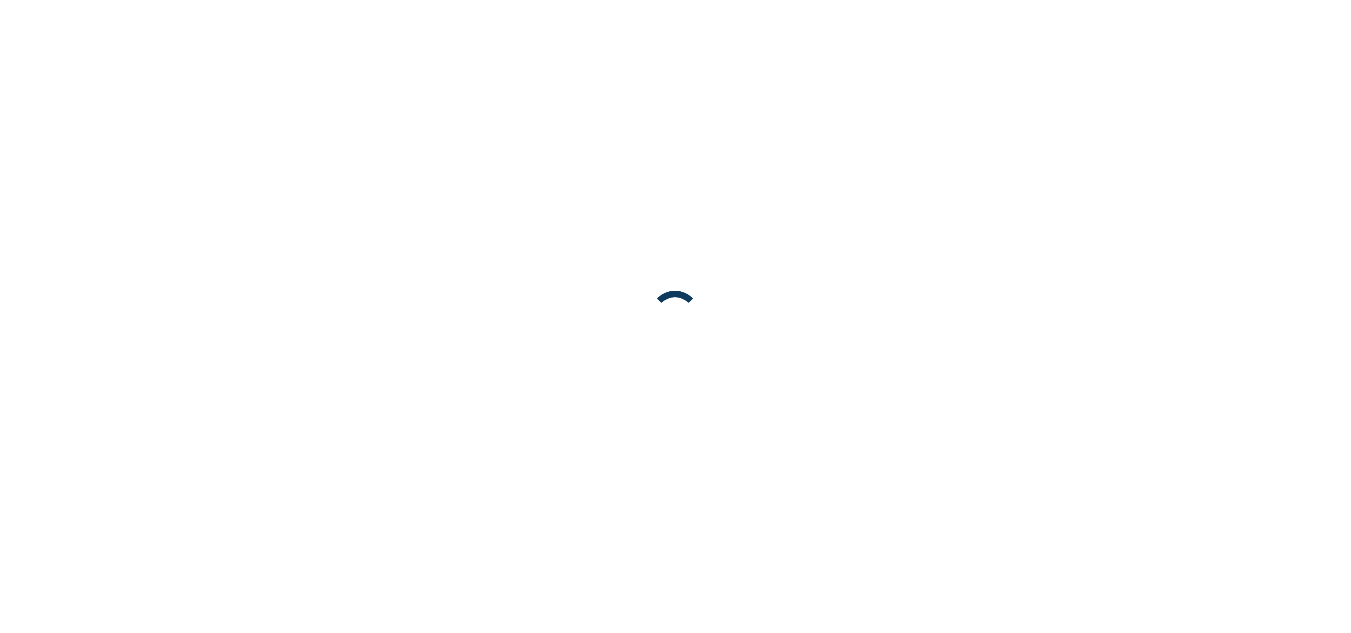 scroll, scrollTop: 0, scrollLeft: 0, axis: both 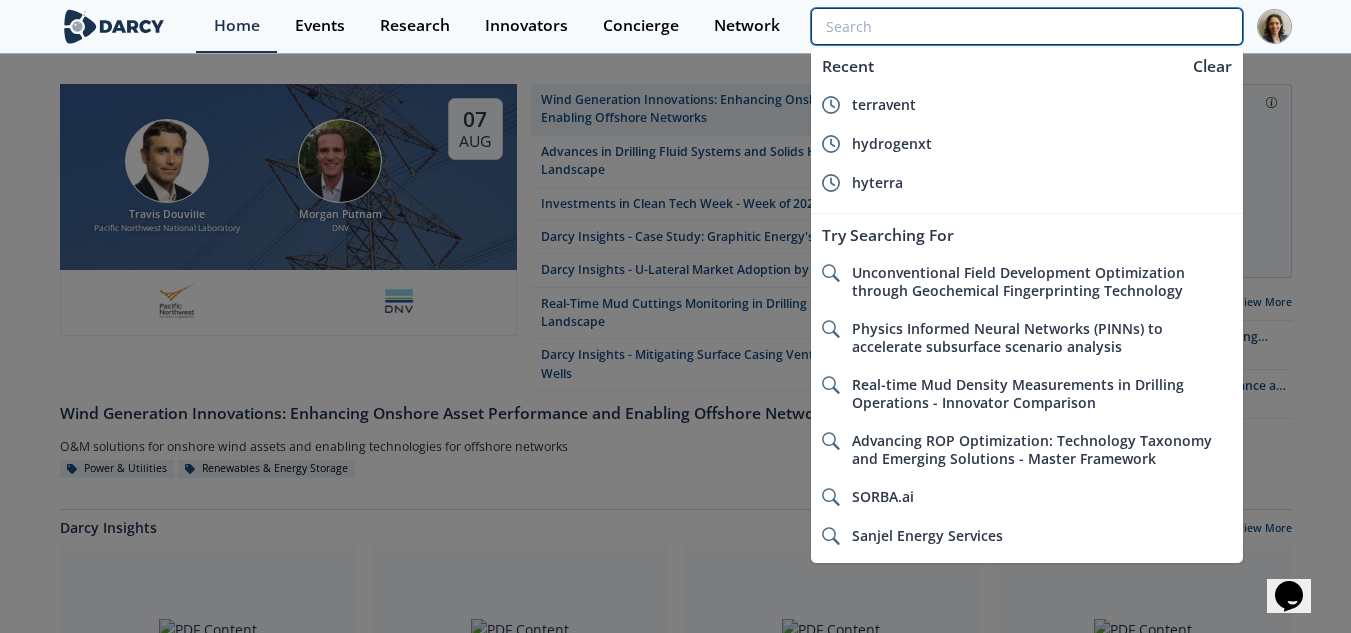 click at bounding box center (1026, 26) 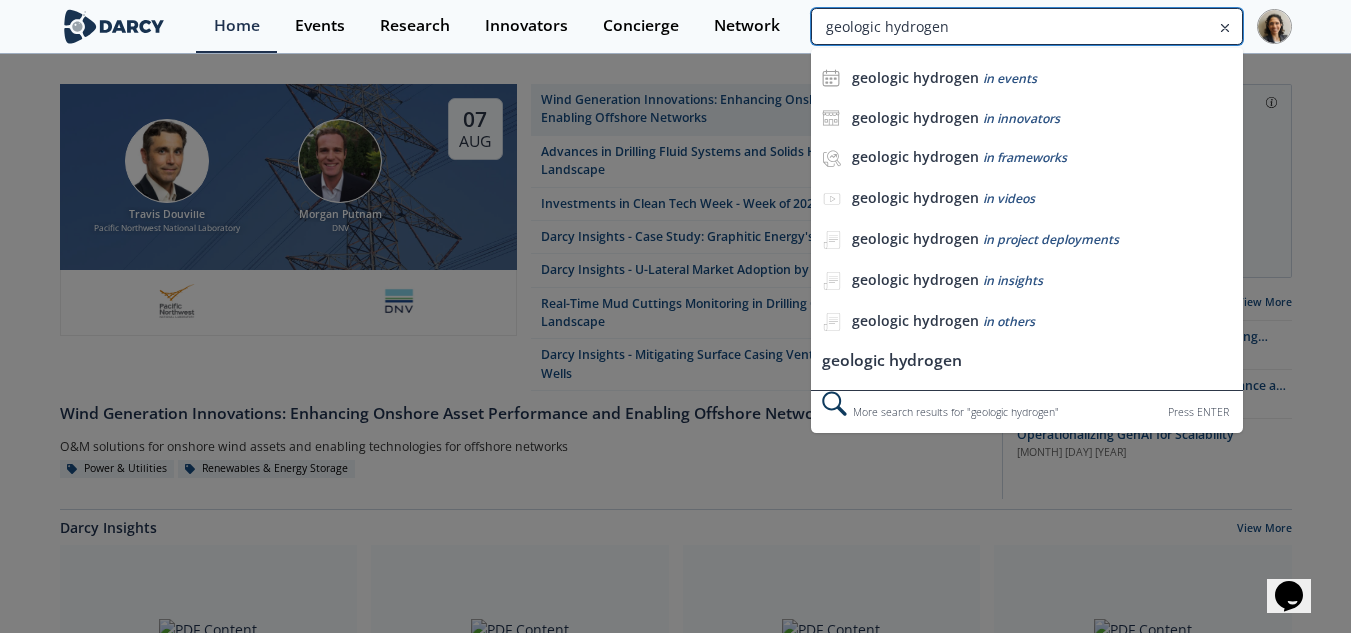 type on "geologic hydrogen" 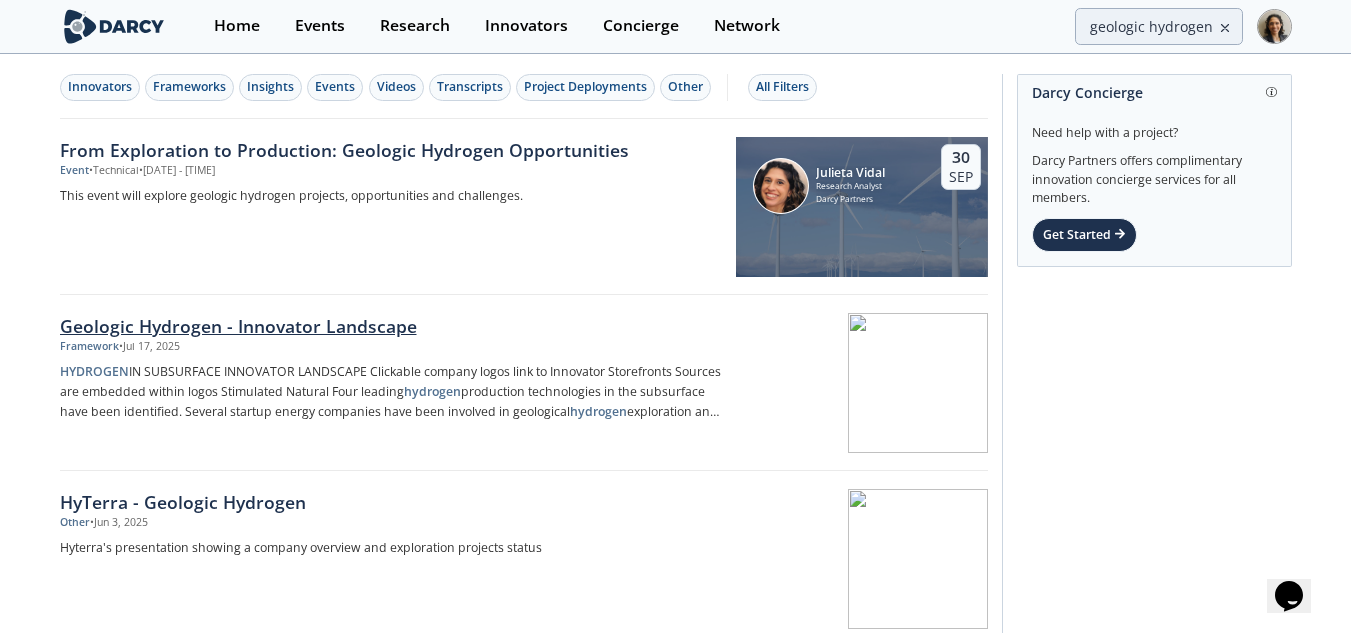click on "HYDROGEN  IN SUBSURFACE INNOVATOR LANDSCAPE Clickable company  logos link to  Innovator Storefronts Sources are embedded within logos  Stimulated  Natural Four leading  hydrogen  production technologies in the subsurface have been  identified. Several startup energy companies have been involved in  geological  hydrogen  exploration and production targeting  natural  hydrogen  accumulations. Steam Injection/  Gasification" at bounding box center [391, 392] 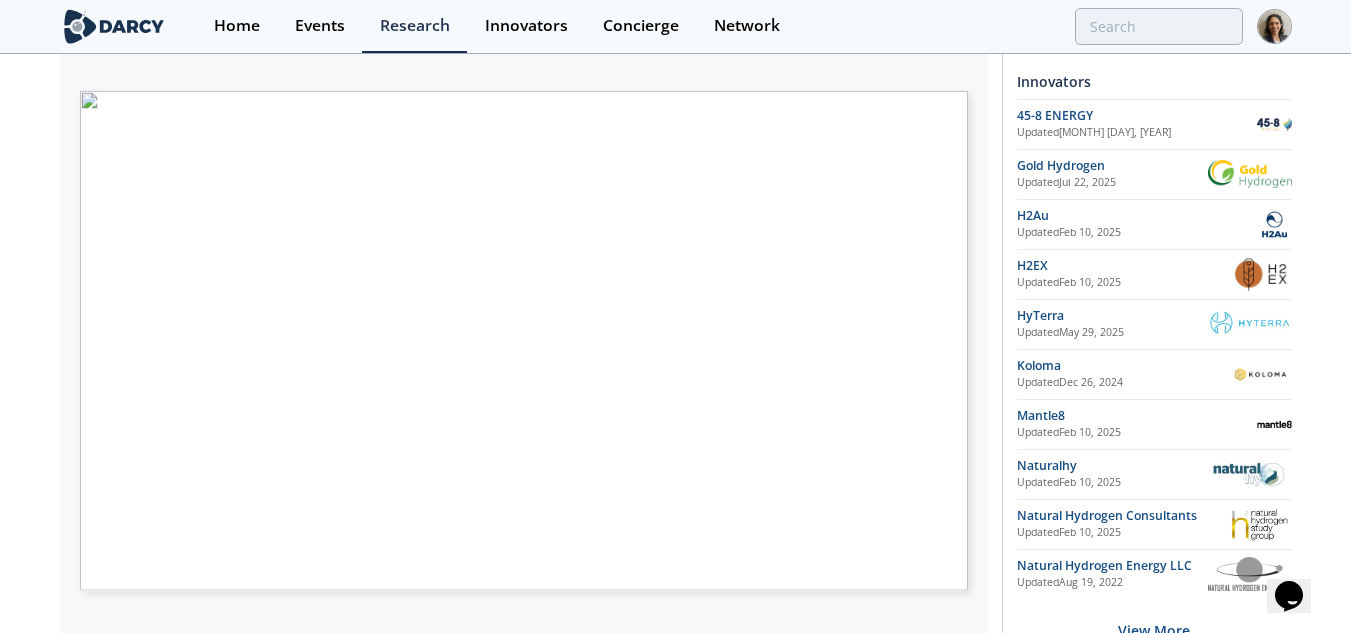 scroll, scrollTop: 363, scrollLeft: 0, axis: vertical 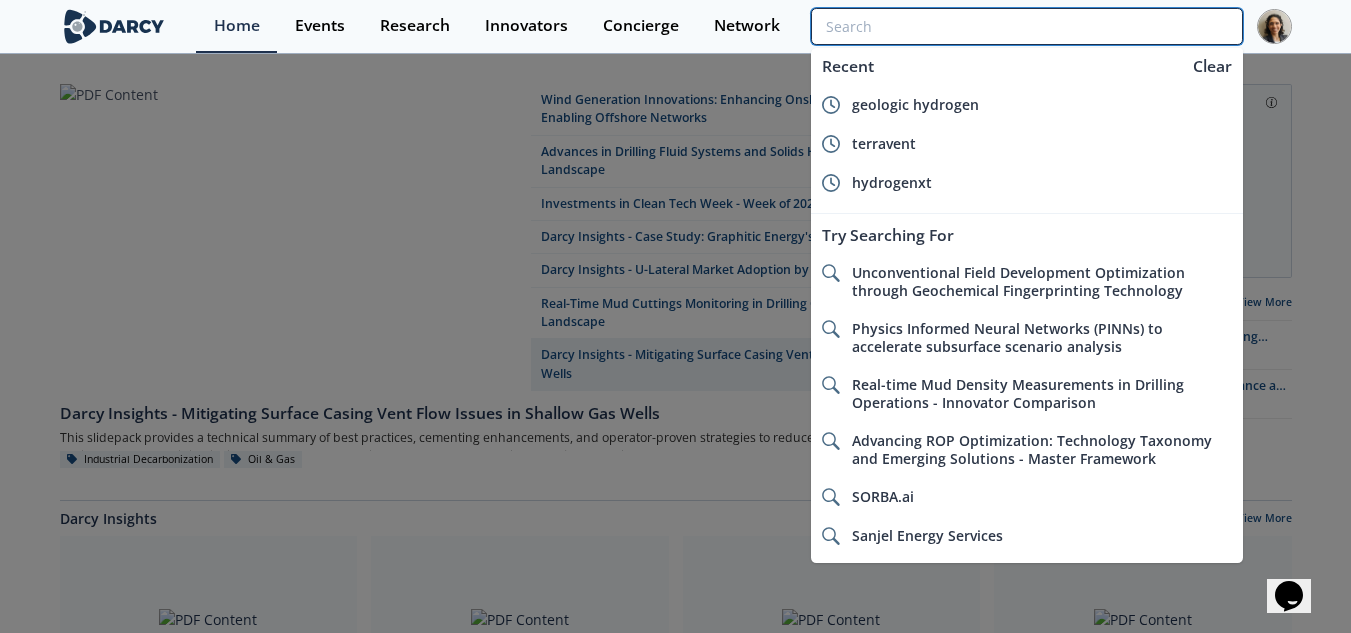 click at bounding box center (1026, 26) 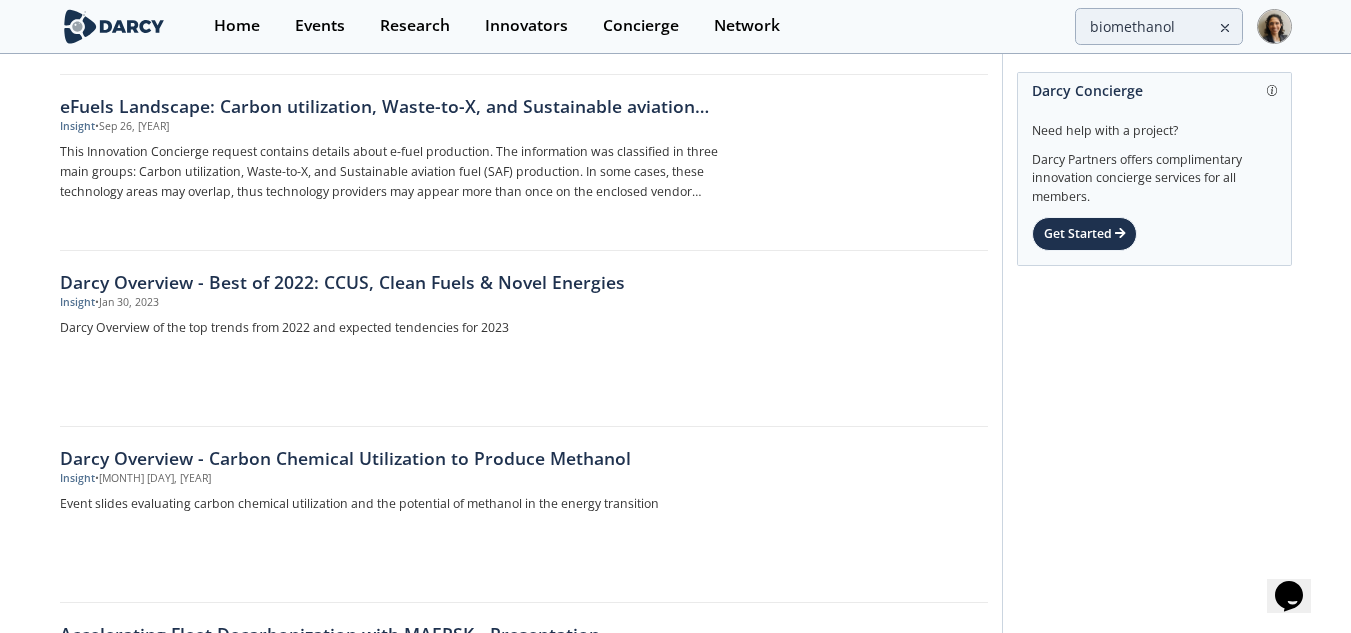 scroll, scrollTop: 1803, scrollLeft: 0, axis: vertical 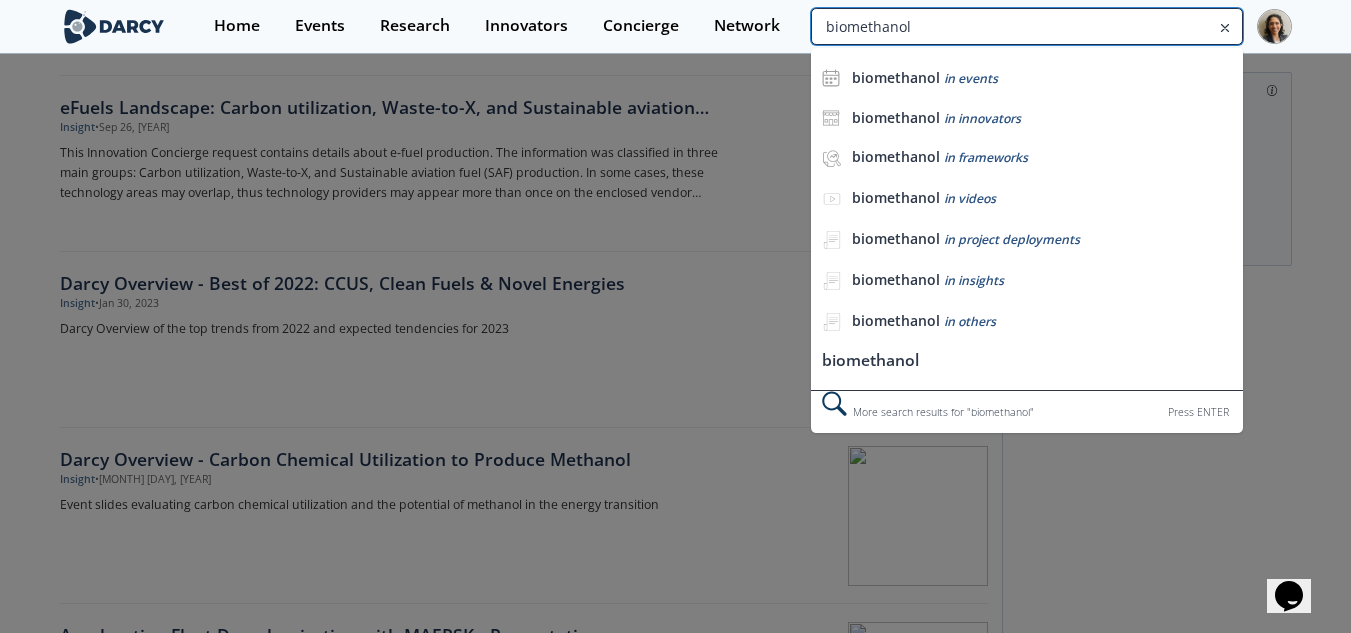 click on "biomethanol" at bounding box center [1026, 26] 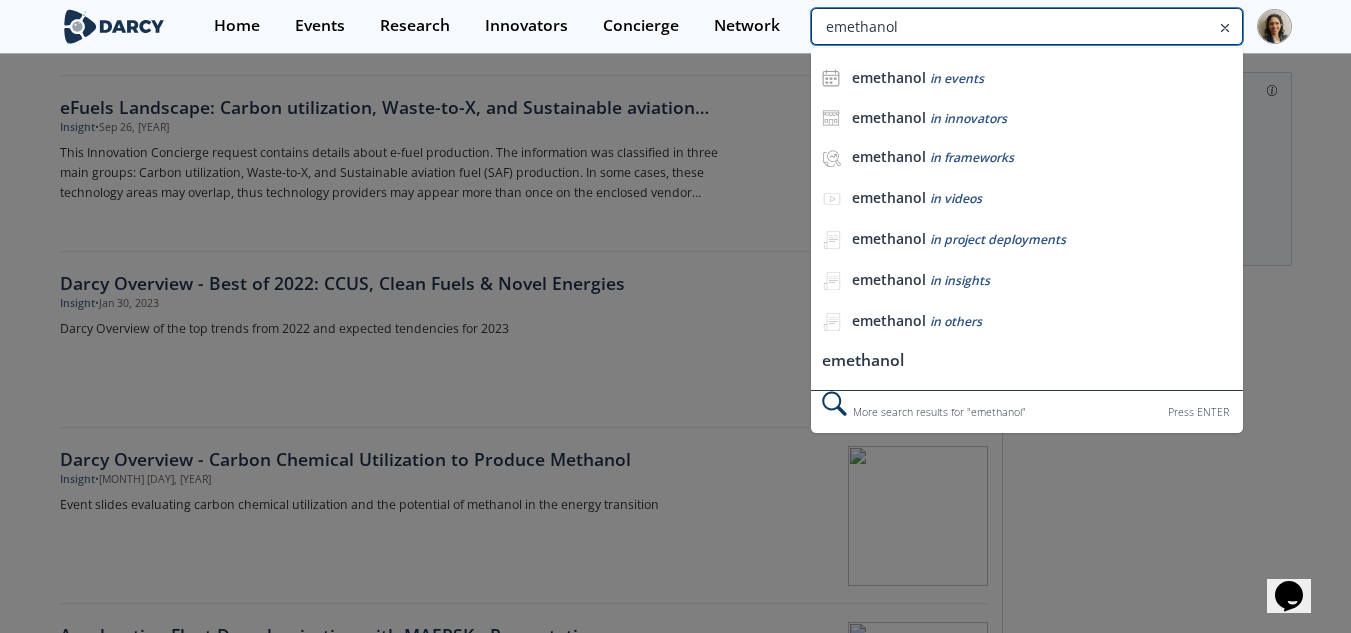 type on "emethanol" 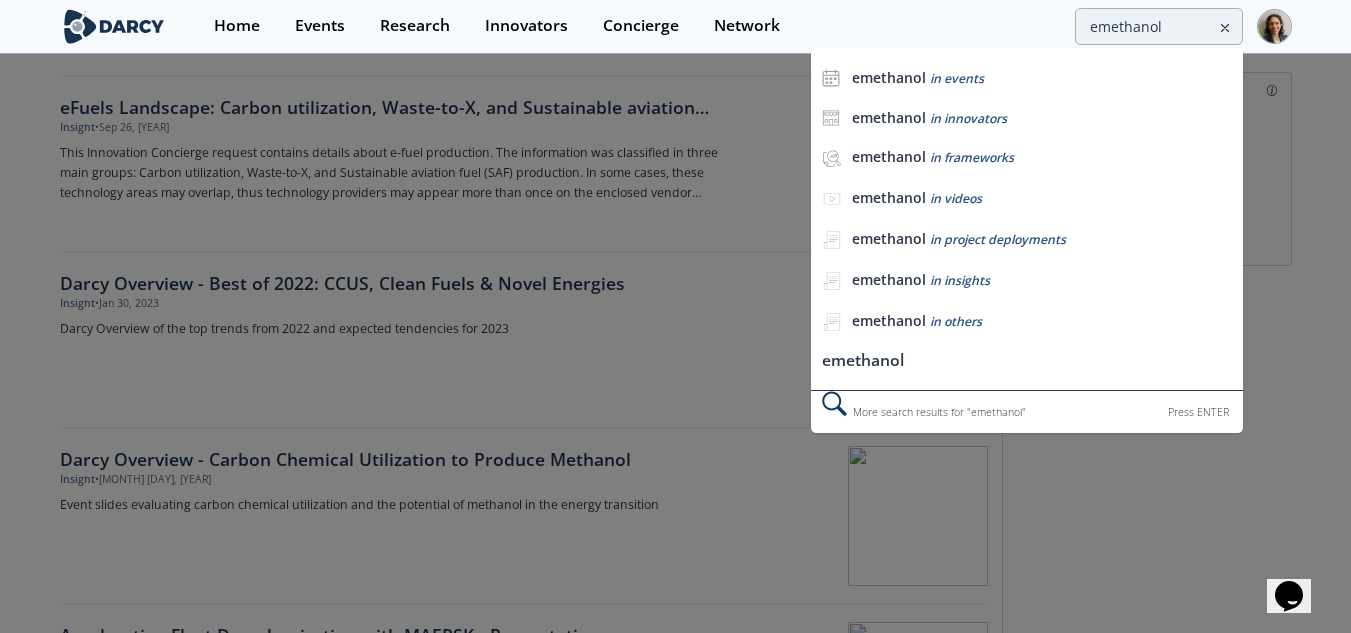 scroll, scrollTop: 0, scrollLeft: 0, axis: both 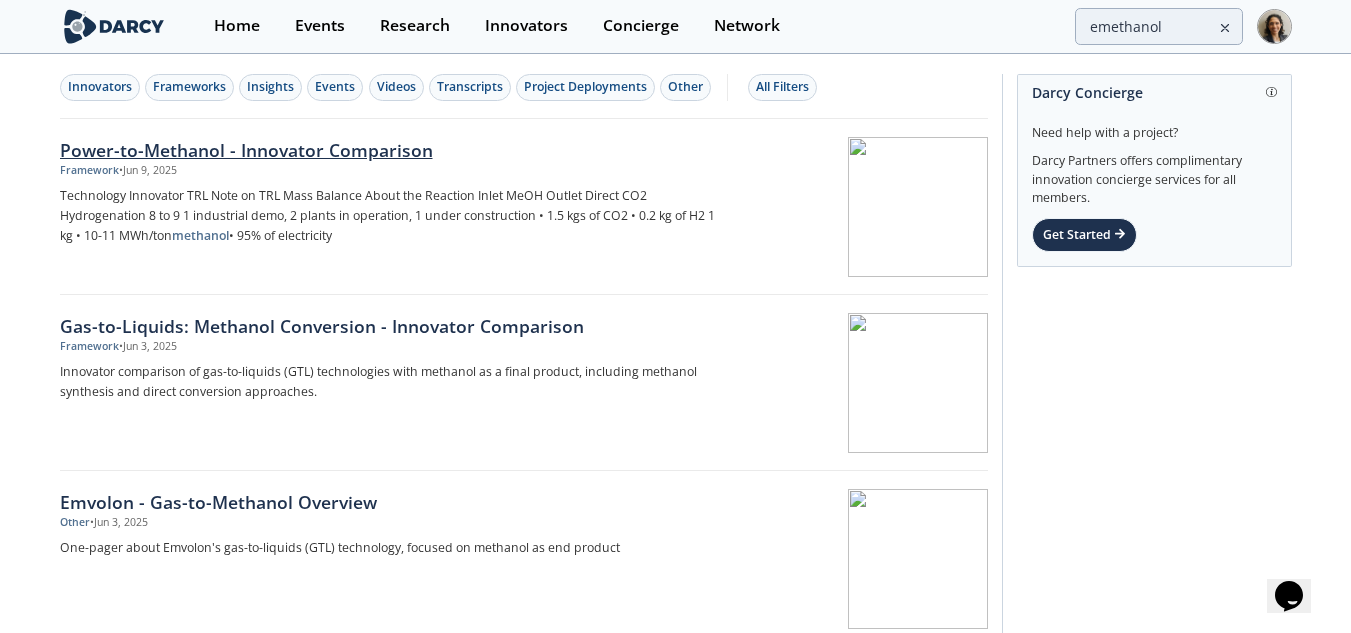 click on "Technology  Innovator  TRL  Note on TRL Mass Balance About the Reaction Inlet  MeOH Outlet Direct CO2 Hydrogenation 8 to 9  1 industrial demo, 2 plants in  operation, 1 under construction •  1.5 kgs of CO2 •  0.2 kg of H2 1 kg  •  10-11 MWh/ton  methanol   •  95% of electricity" at bounding box center (391, 216) 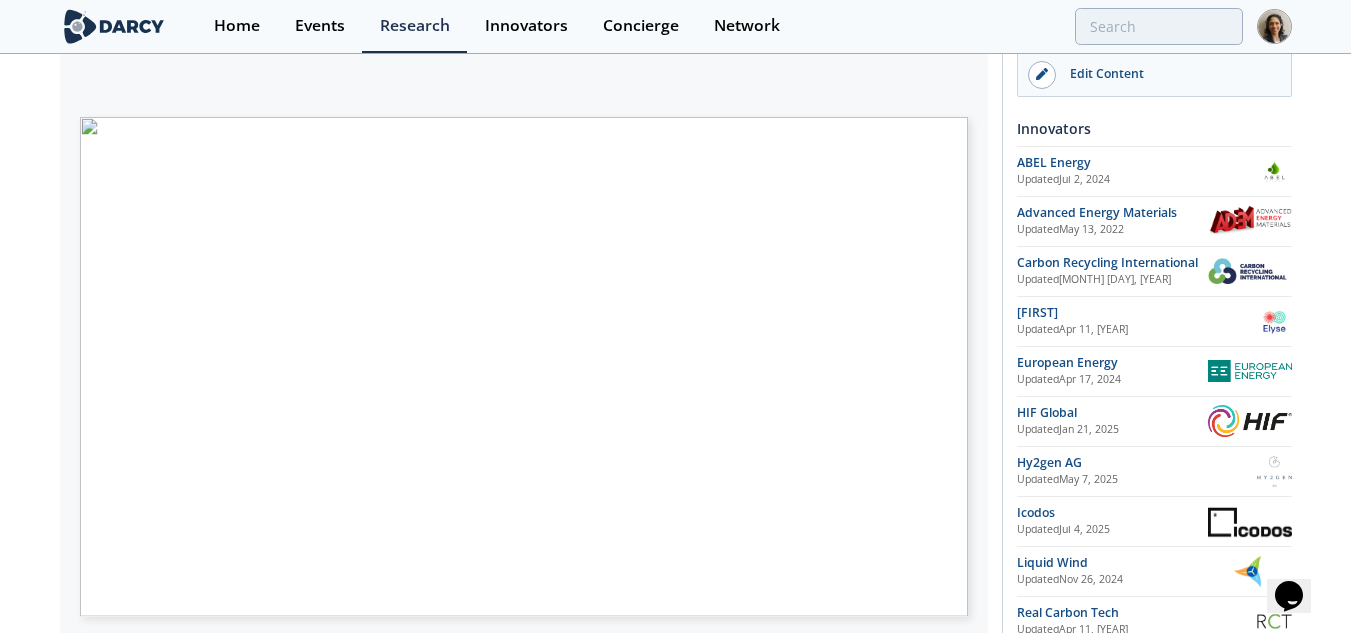 scroll, scrollTop: 0, scrollLeft: 0, axis: both 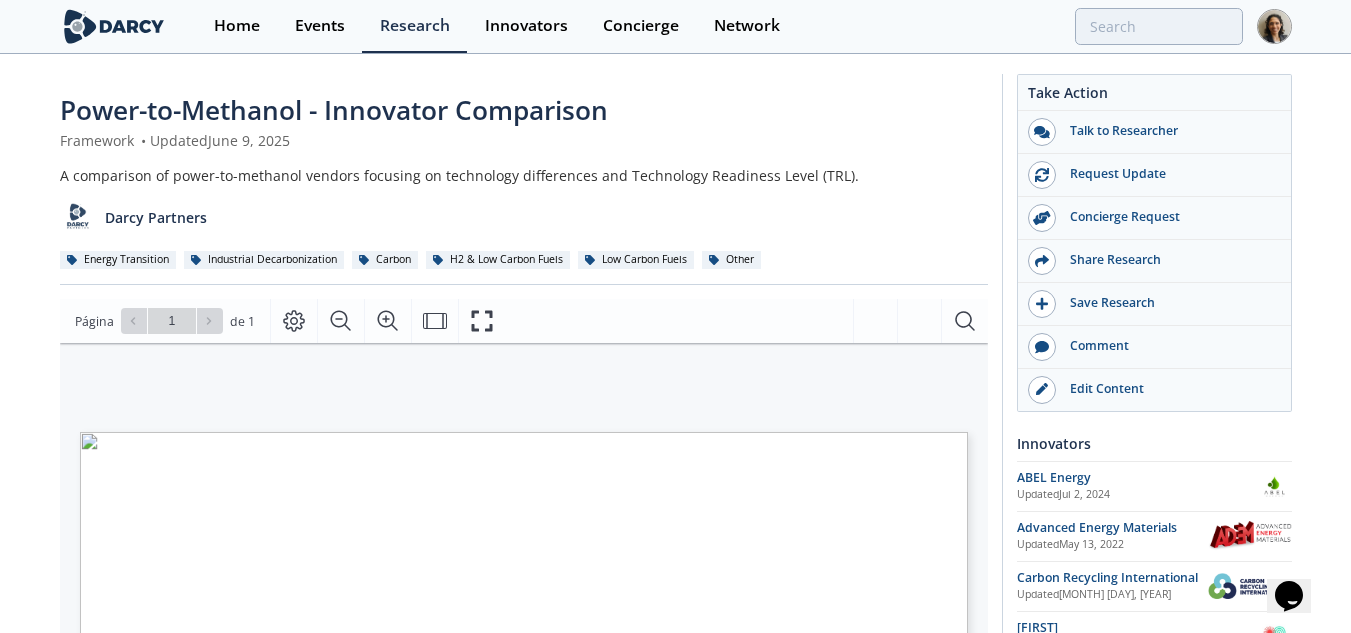 click at bounding box center [128, 26] 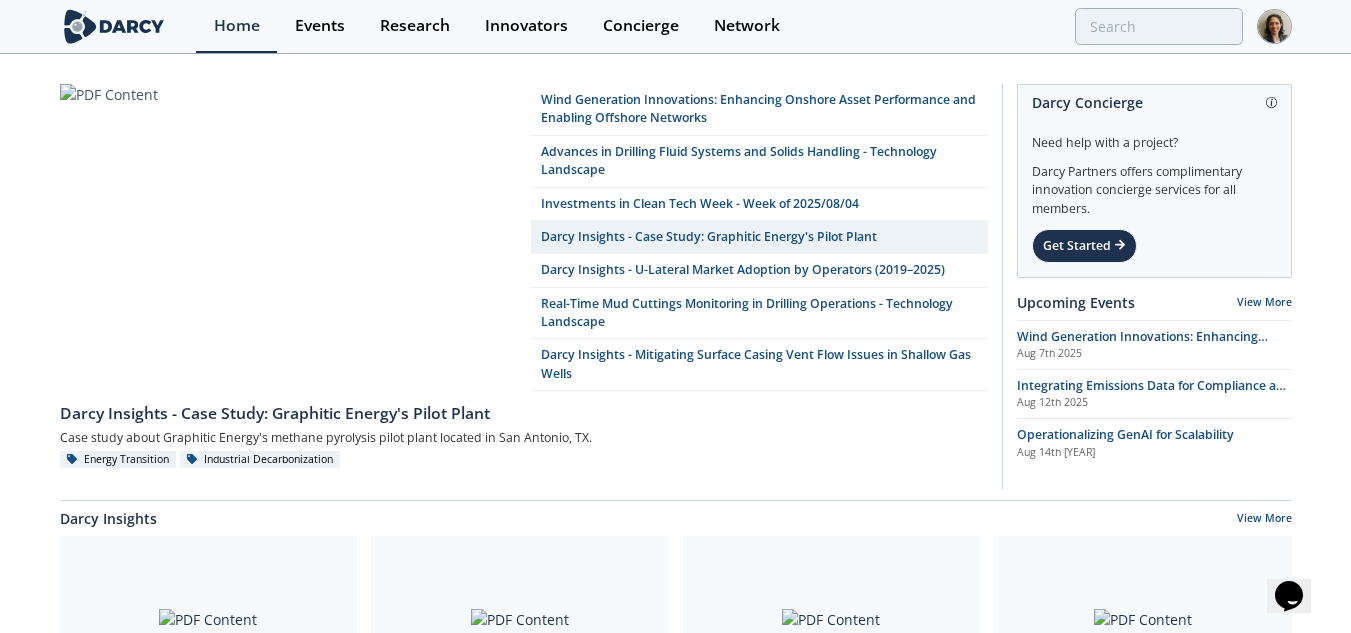 click on "Wind Generation Innovations: Enhancing Onshore Asset Performance and Enabling Offshore Networks
Advances in Drilling Fluid Systems and Solids Handling - Technology Landscape
Investments in Clean Tech Week - Week of [YEAR]/08/04
Darcy Insights - Case Study: Graphitic Energy's Pilot Plant
Darcy Insights - U-Lateral Market Adoption by Operators ([YEAR]–[YEAR])
Real-Time Mud Cuttings Monitoring in Drilling Operations - Technology Landscape" at bounding box center (675, 911) 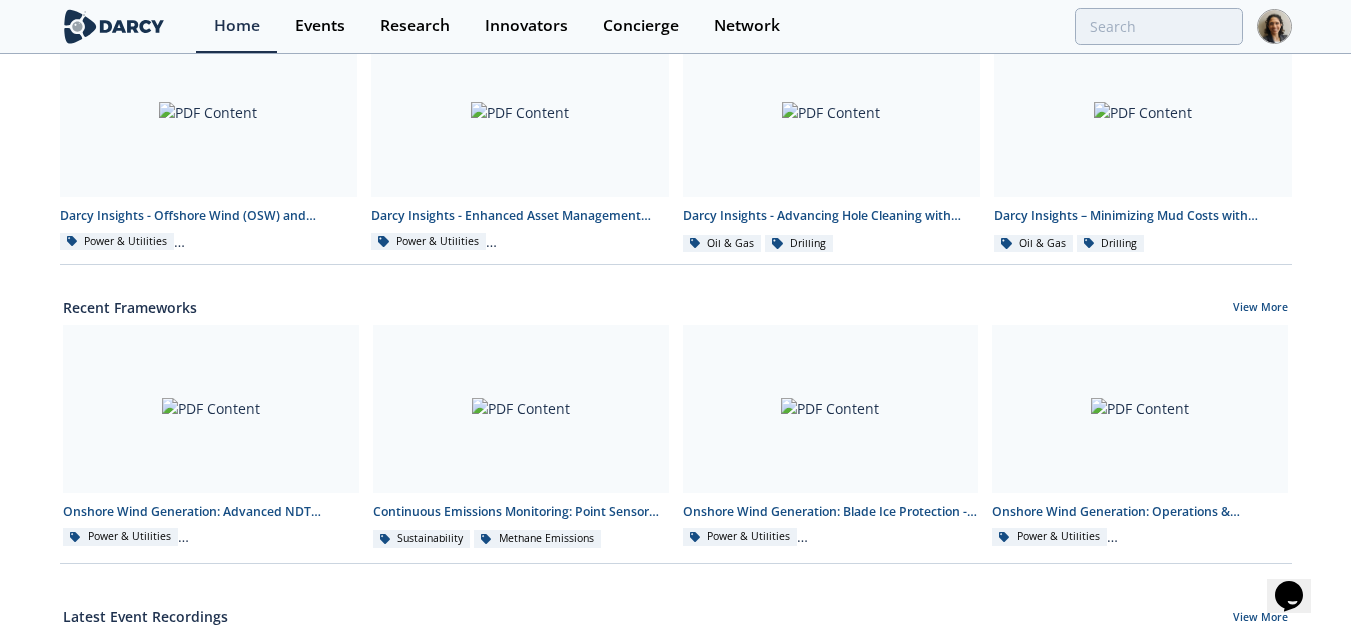 scroll, scrollTop: 489, scrollLeft: 0, axis: vertical 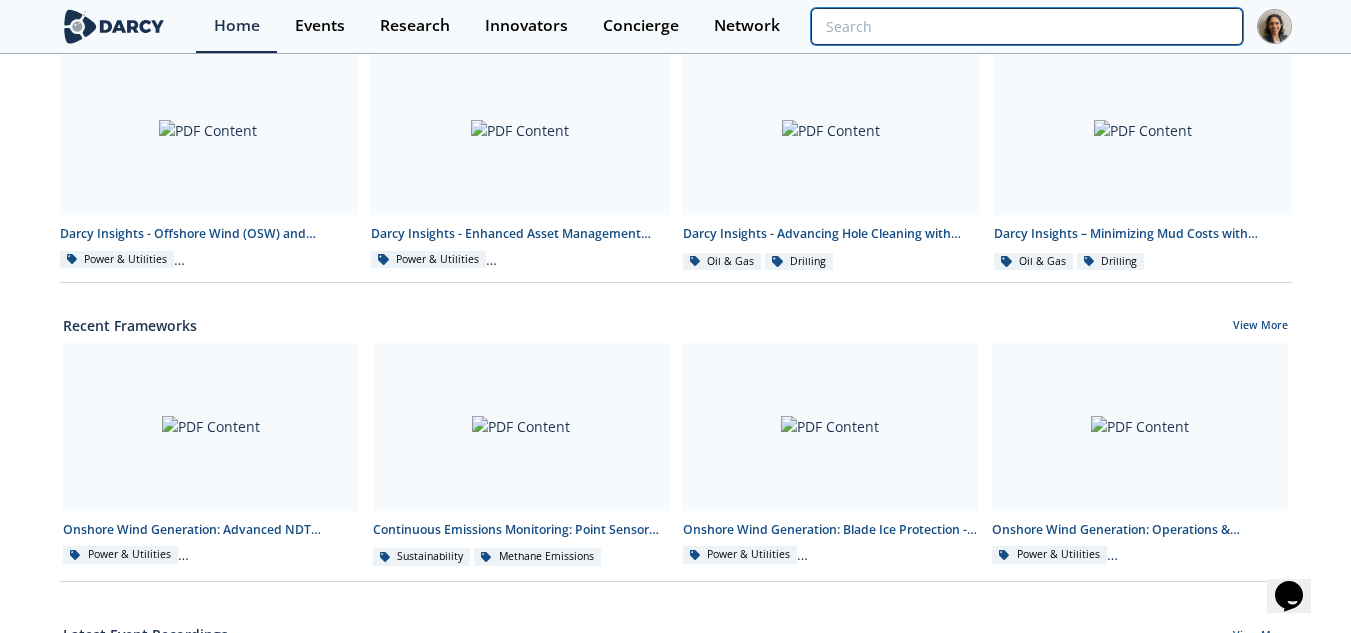 click at bounding box center [1026, 26] 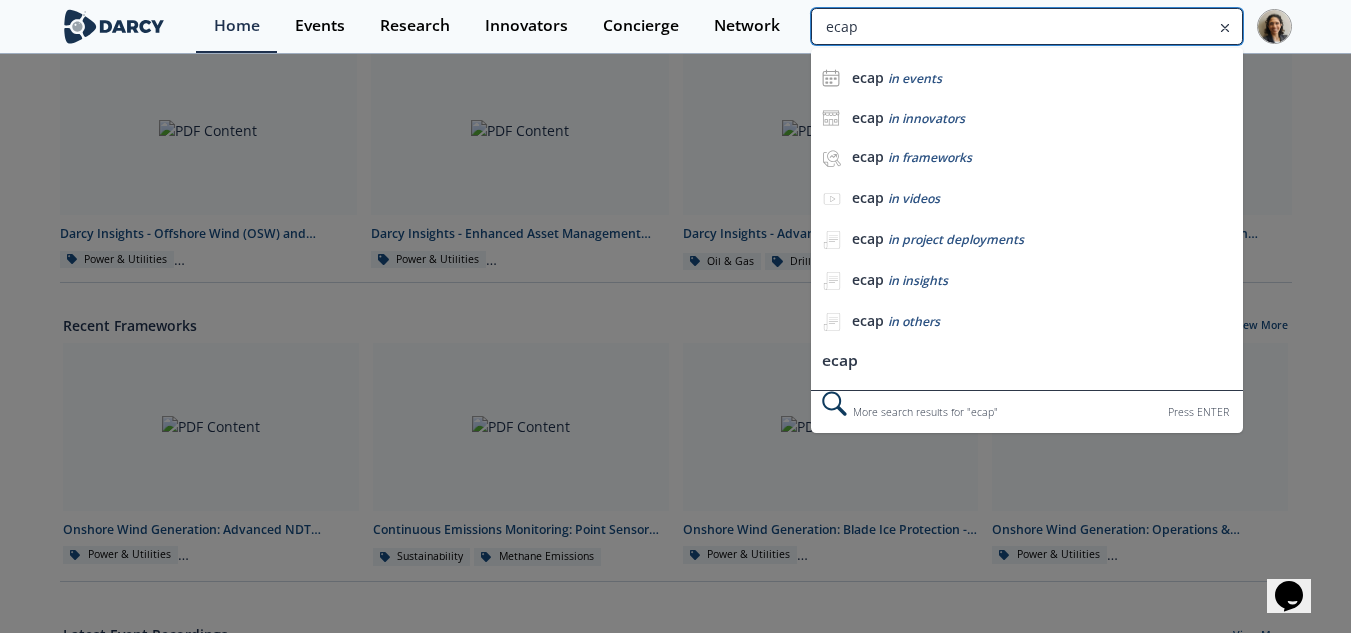 type on "ecap" 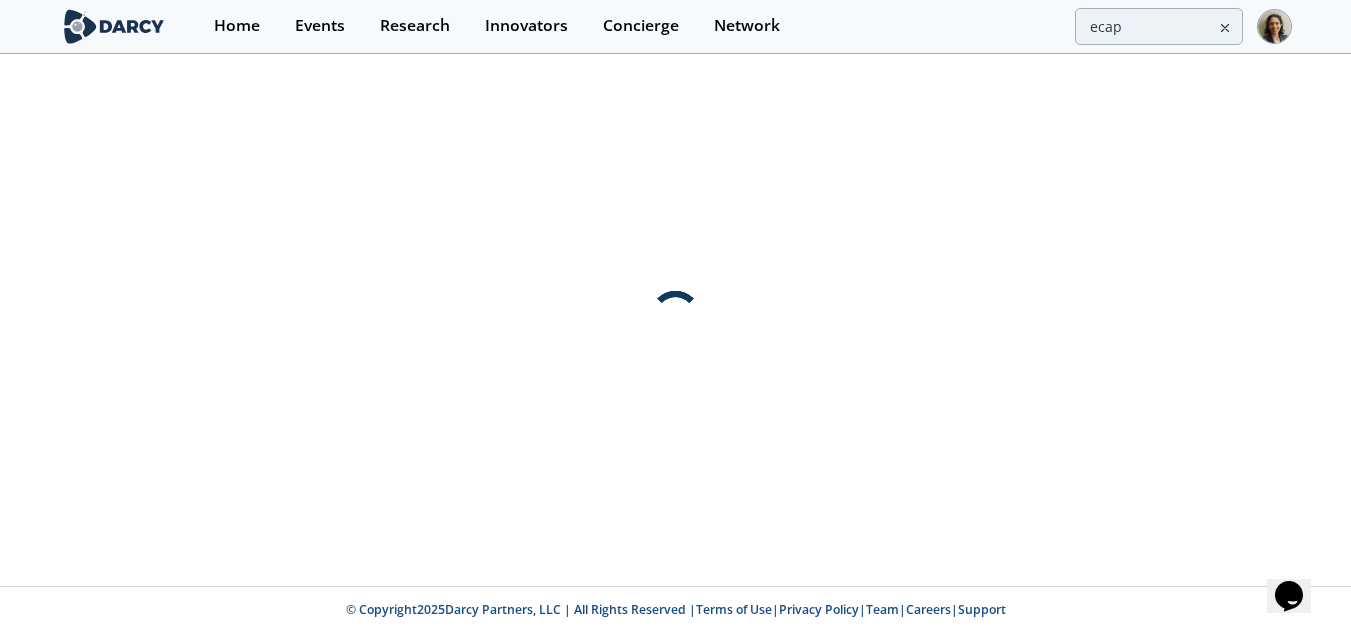 scroll, scrollTop: 0, scrollLeft: 0, axis: both 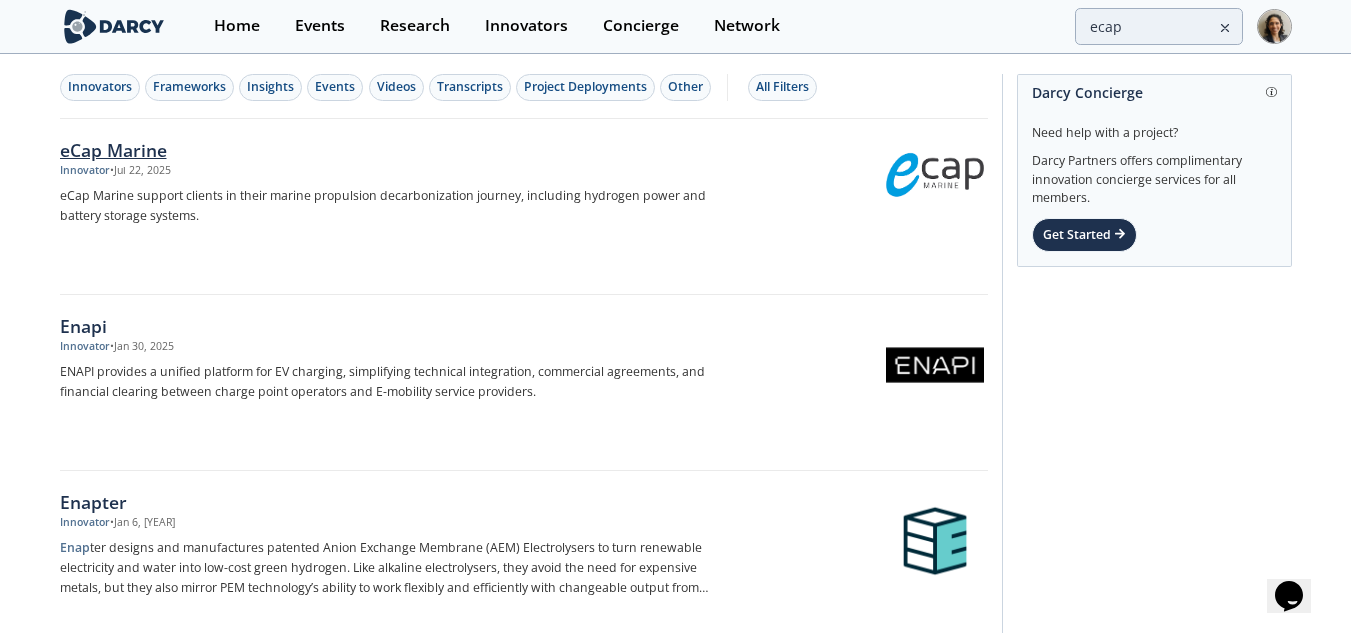 click on "eCap Marine" at bounding box center (391, 150) 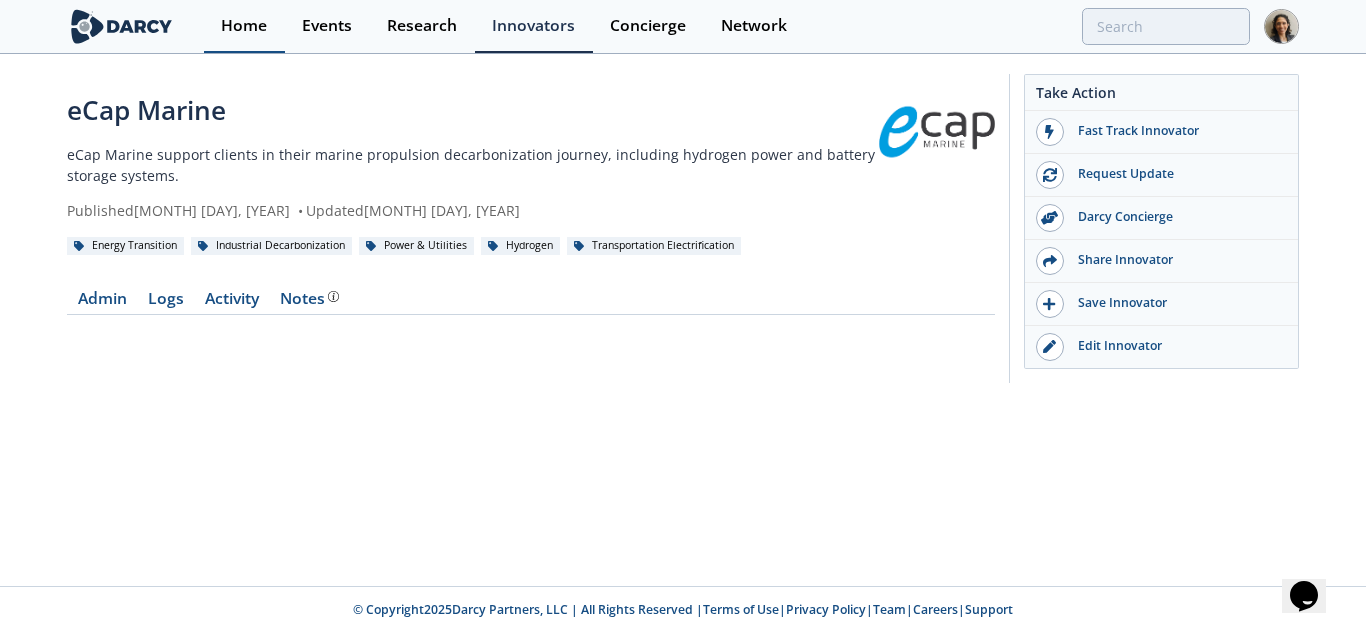click on "Home" at bounding box center [244, 26] 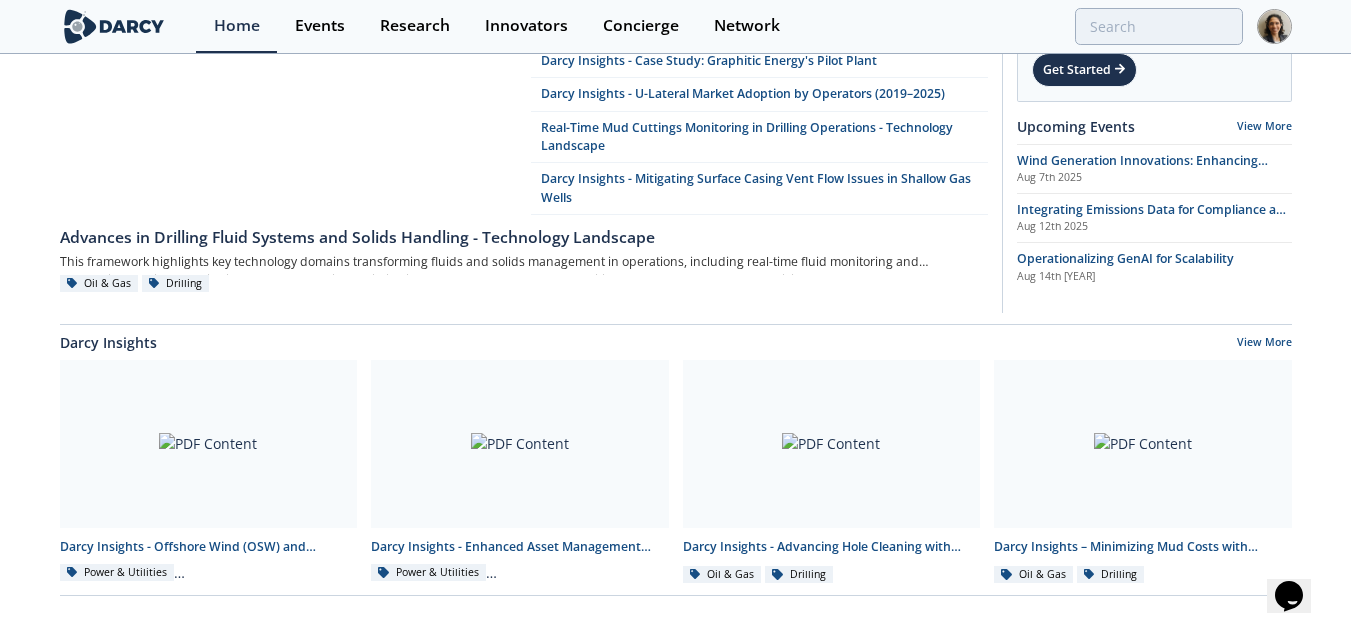 scroll, scrollTop: 0, scrollLeft: 0, axis: both 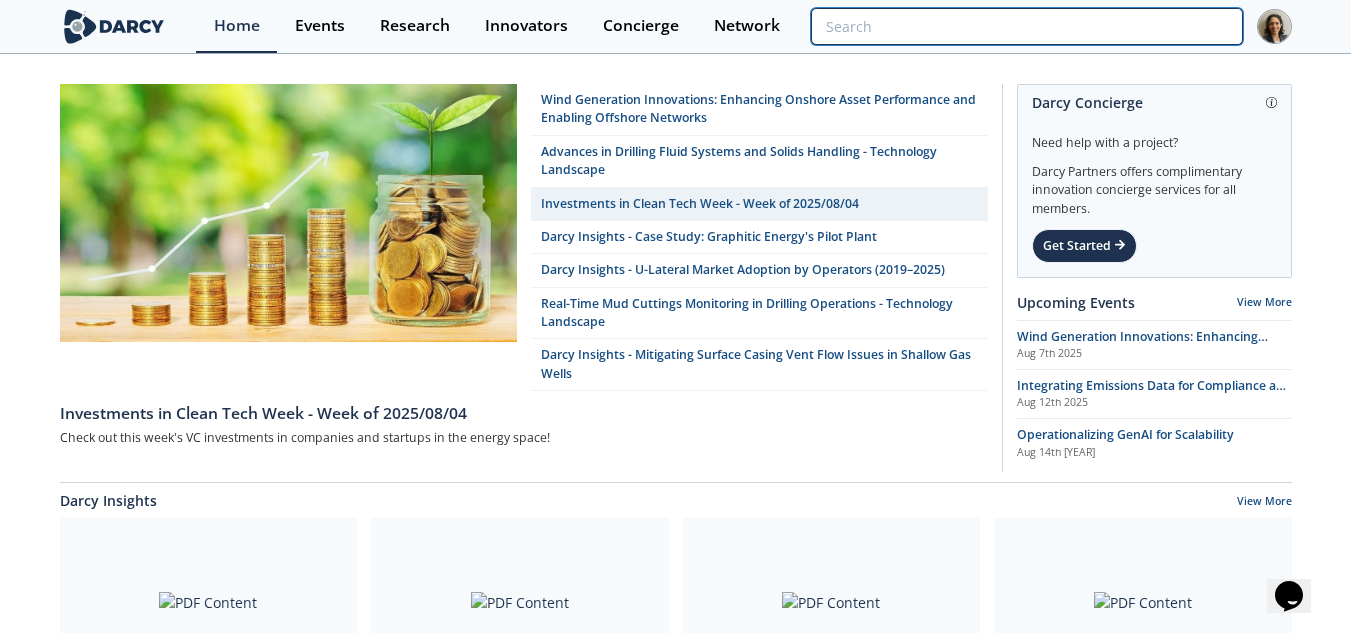 click at bounding box center (1026, 26) 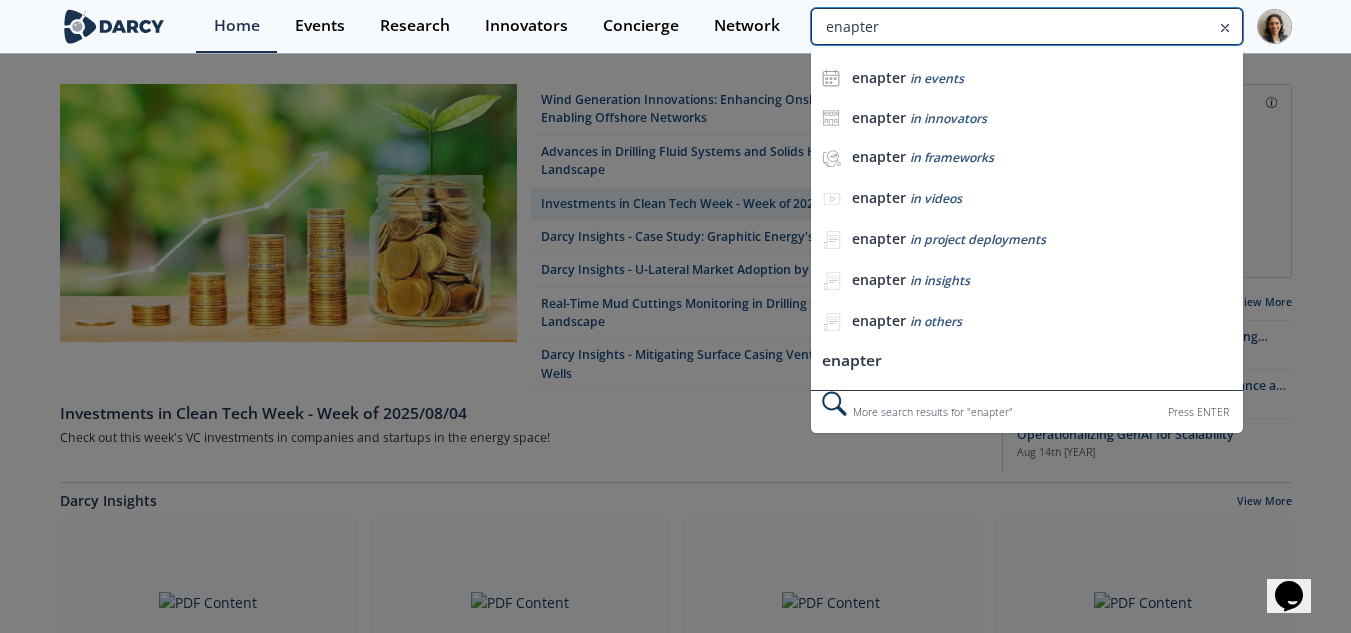 type on "enapter" 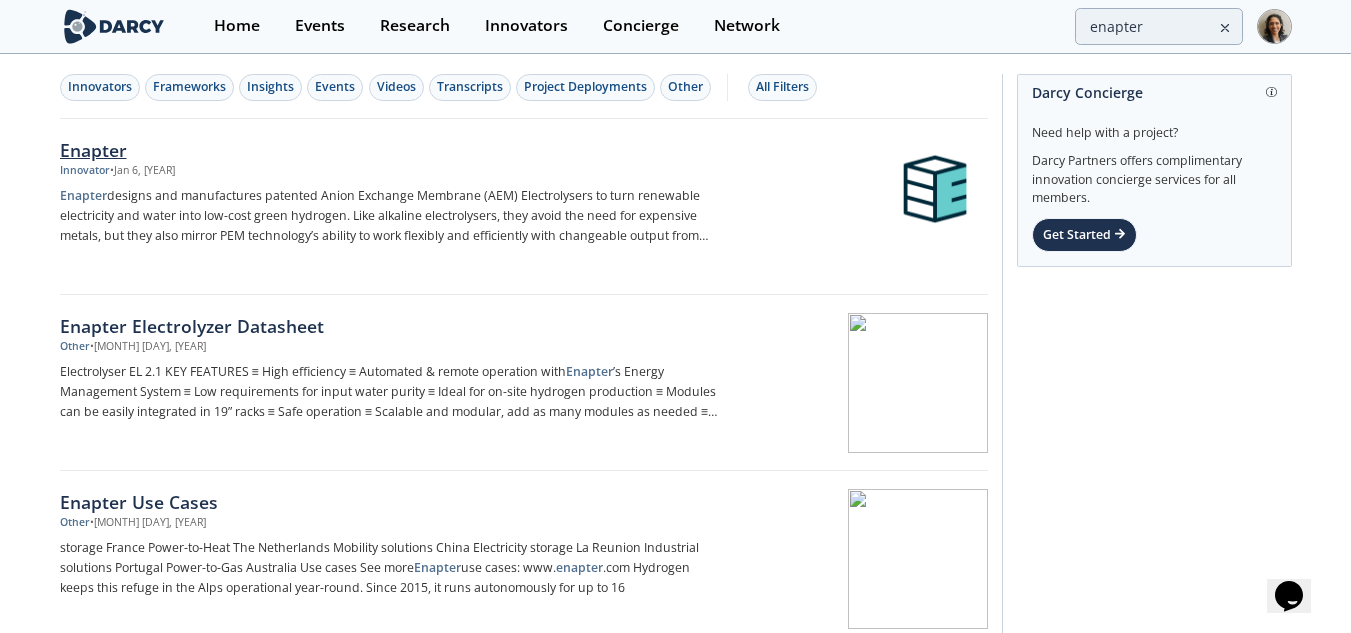 click on "Enapter" at bounding box center (391, 150) 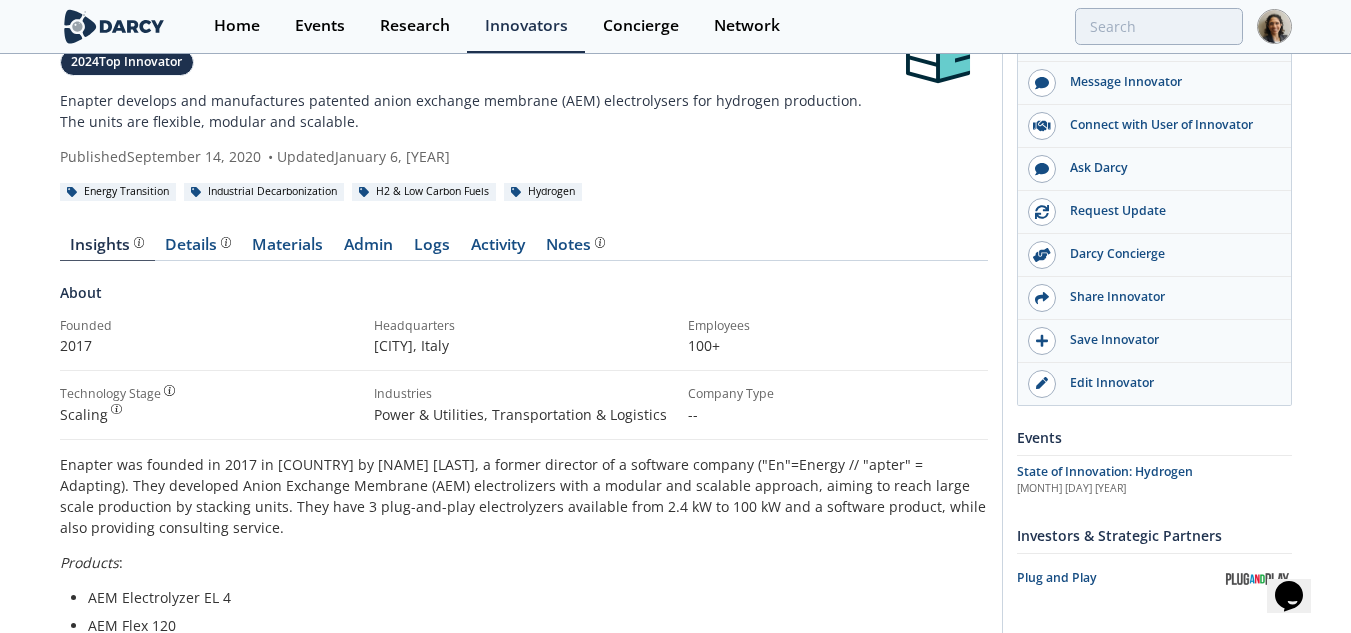 scroll, scrollTop: 0, scrollLeft: 0, axis: both 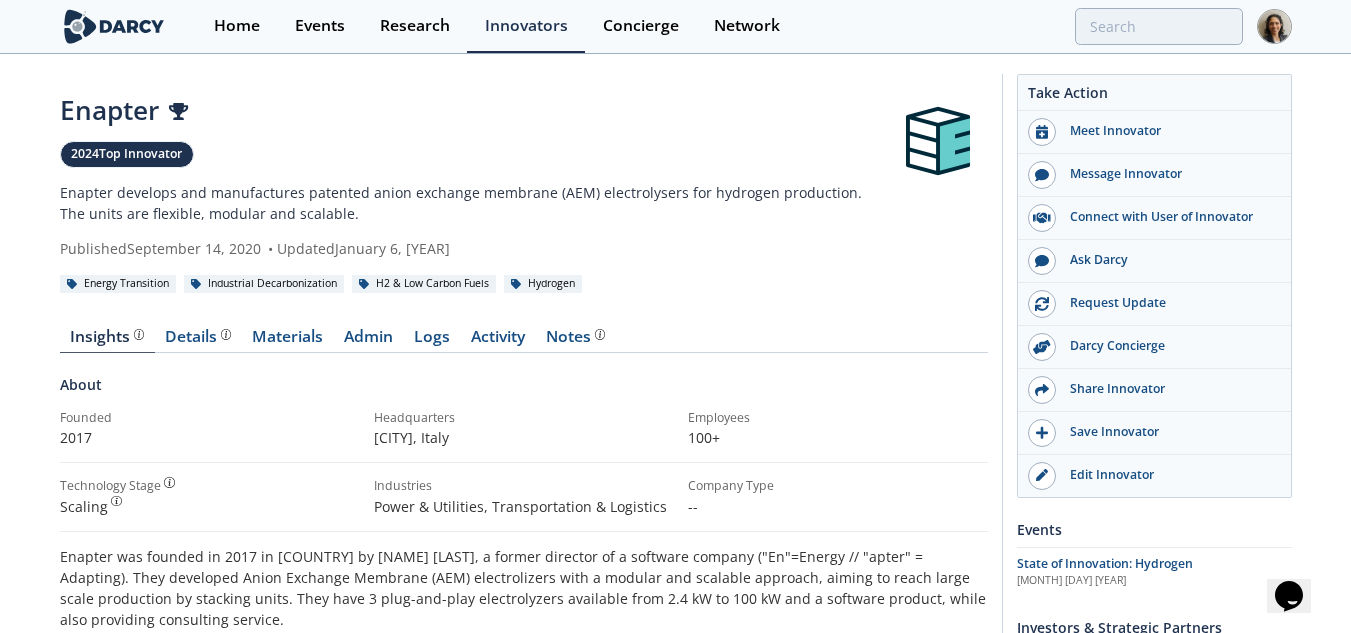 click on "Enapter
[YEAR]  Top Innovator
Enapter develops and manufactures patented anion exchange membrane (AEM) electrolysers for hydrogen production.  The units are flexible, modular and scalable.
Published  September 14, [YEAR]
•
Updated  January 6, [YEAR]
Energy Transition
Industrial Decarbonization" at bounding box center (675, 882) 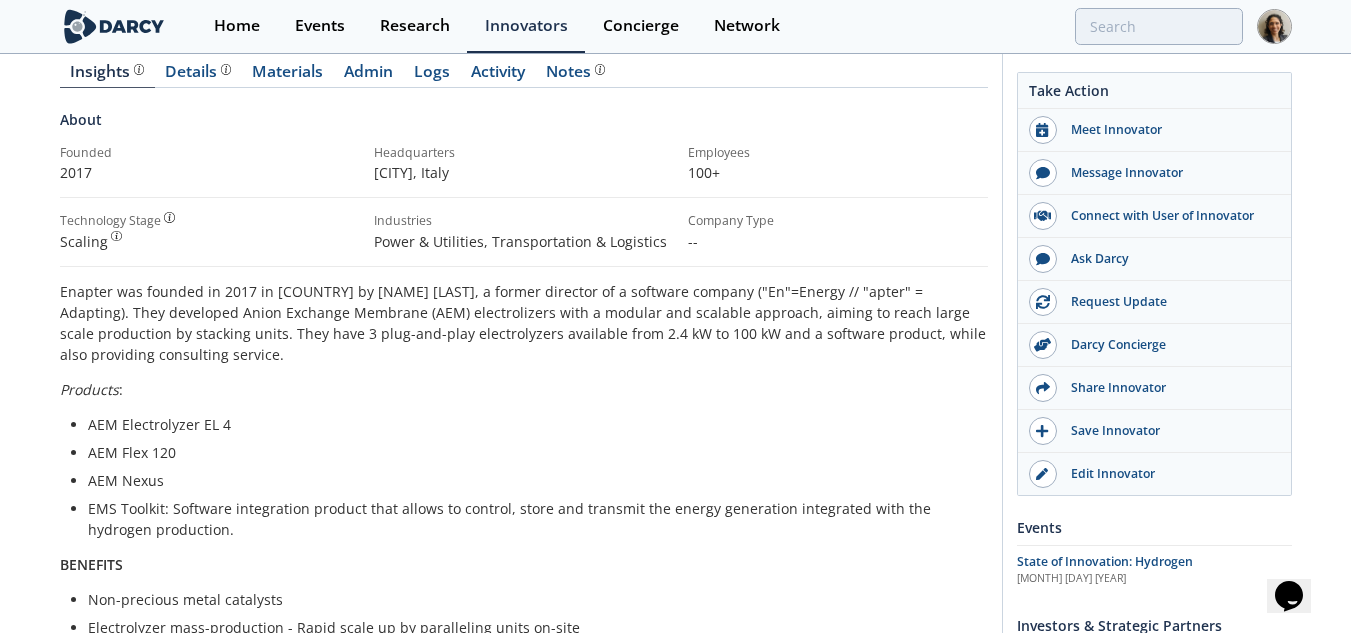 scroll, scrollTop: 143, scrollLeft: 0, axis: vertical 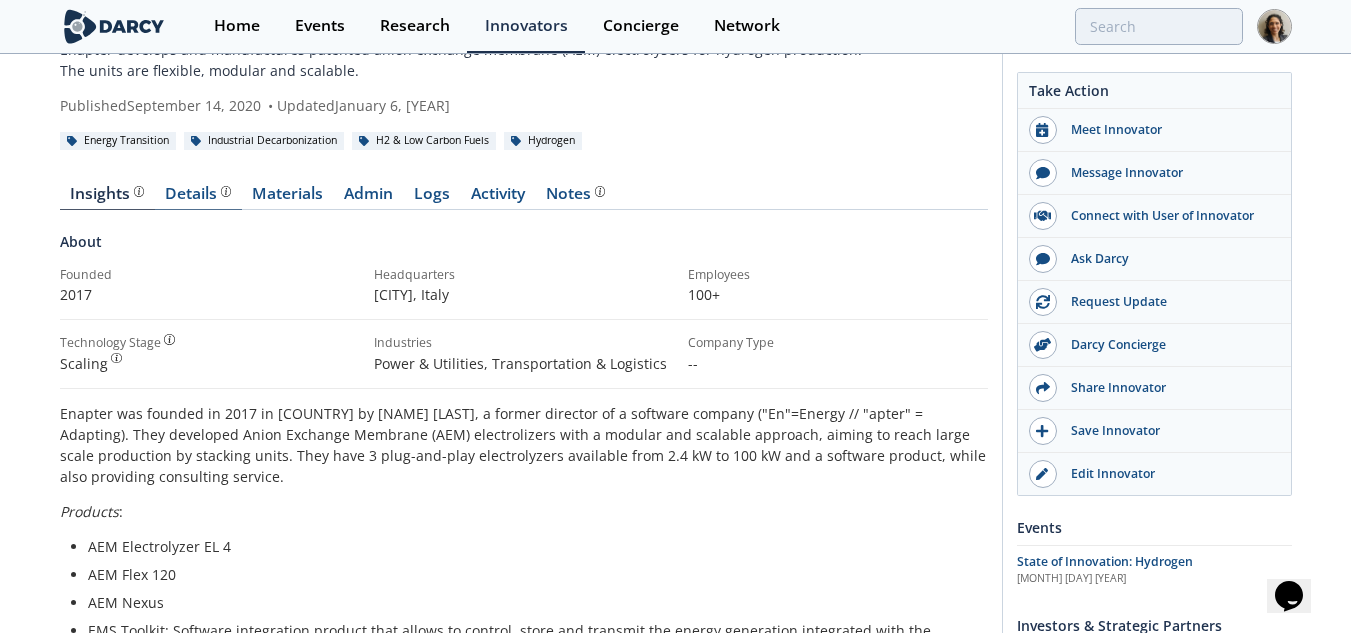click on "Details" at bounding box center [198, 198] 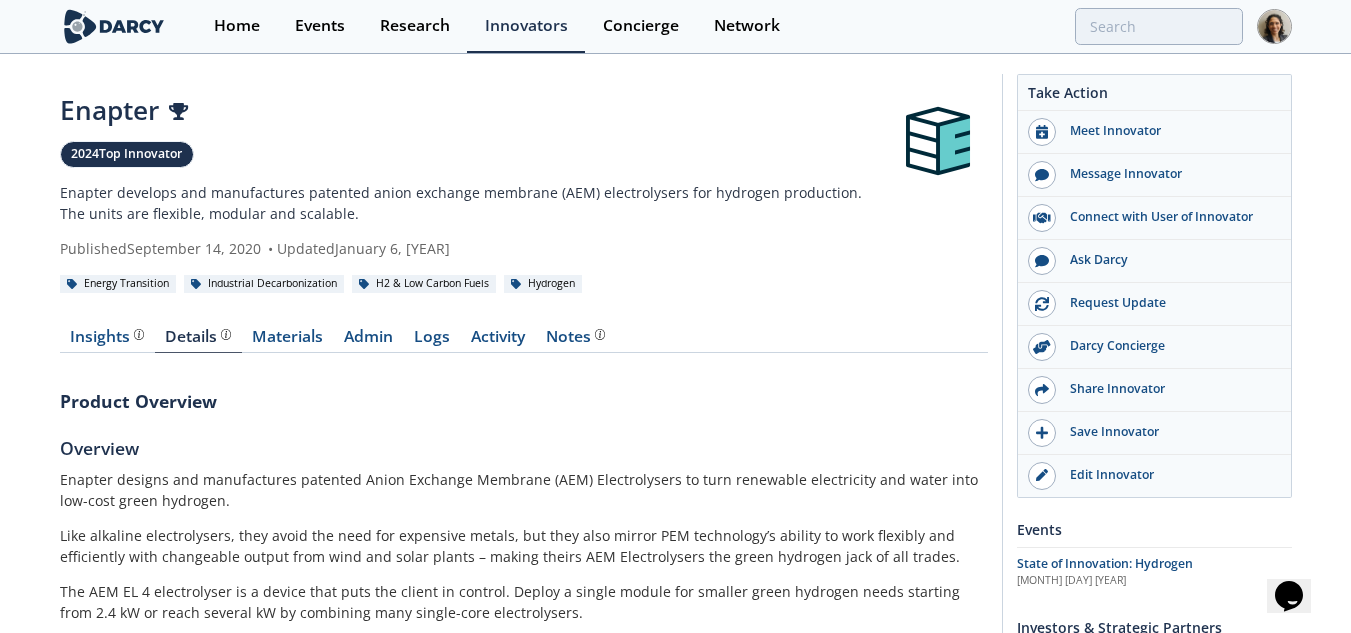 scroll, scrollTop: 1, scrollLeft: 0, axis: vertical 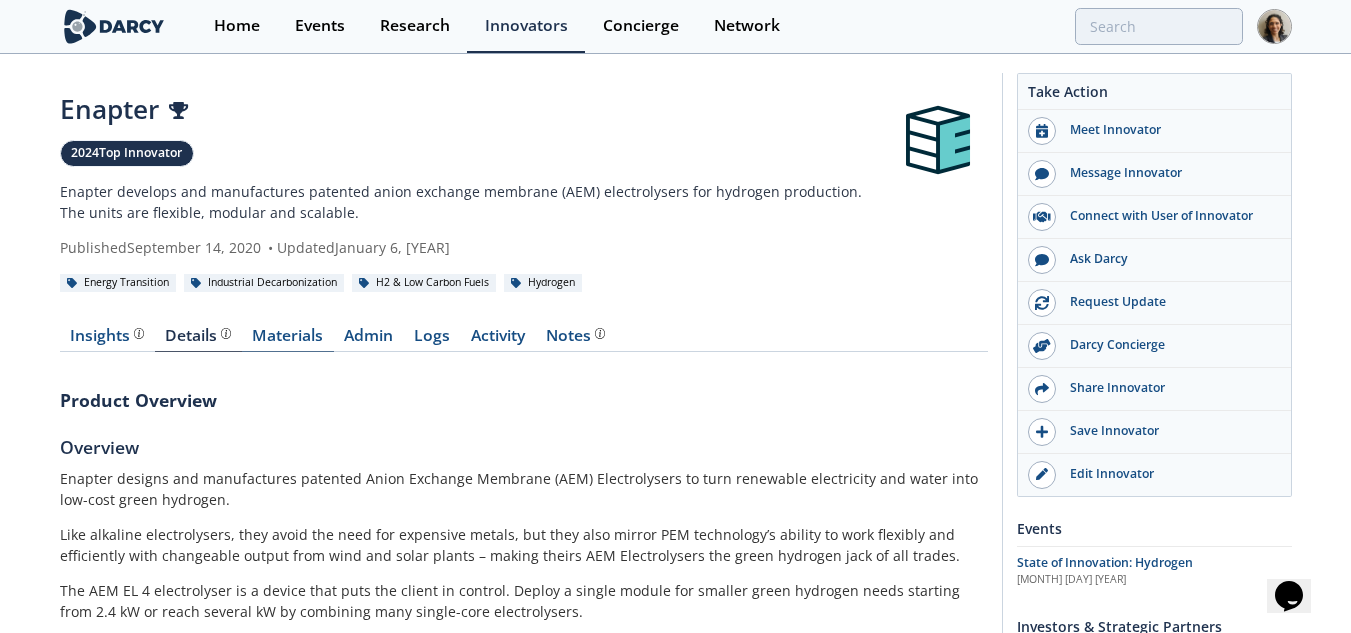 click on "Materials" at bounding box center (288, 340) 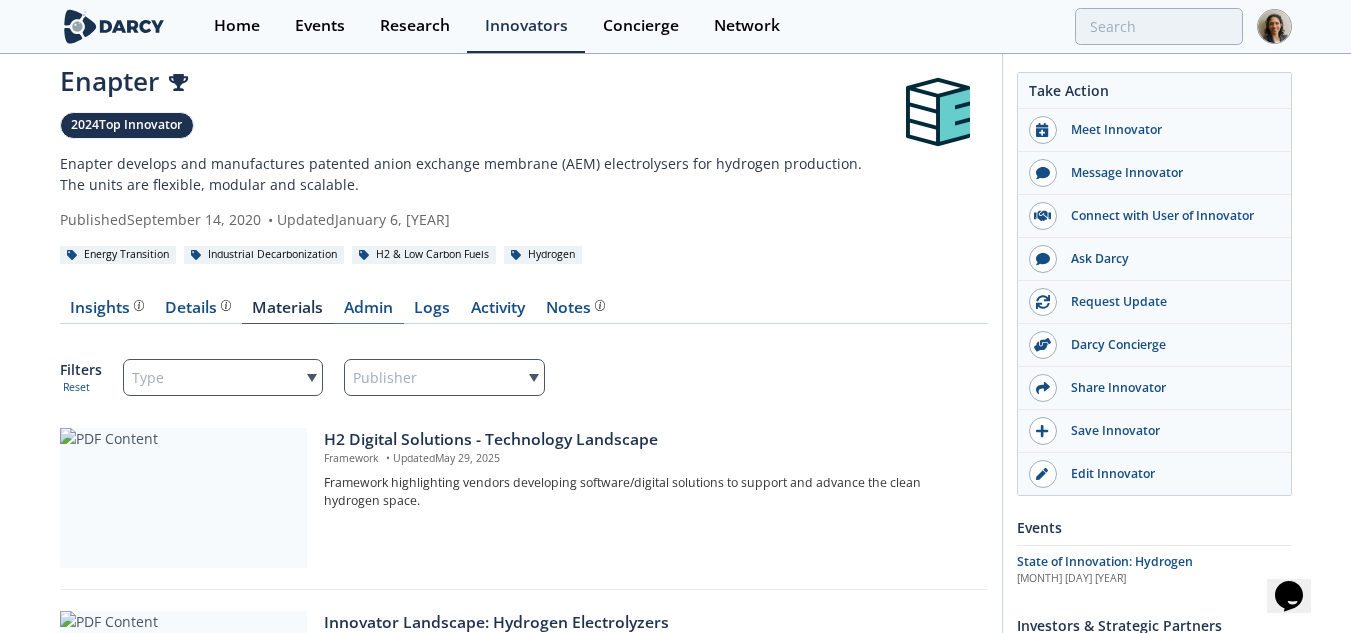 scroll, scrollTop: 28, scrollLeft: 0, axis: vertical 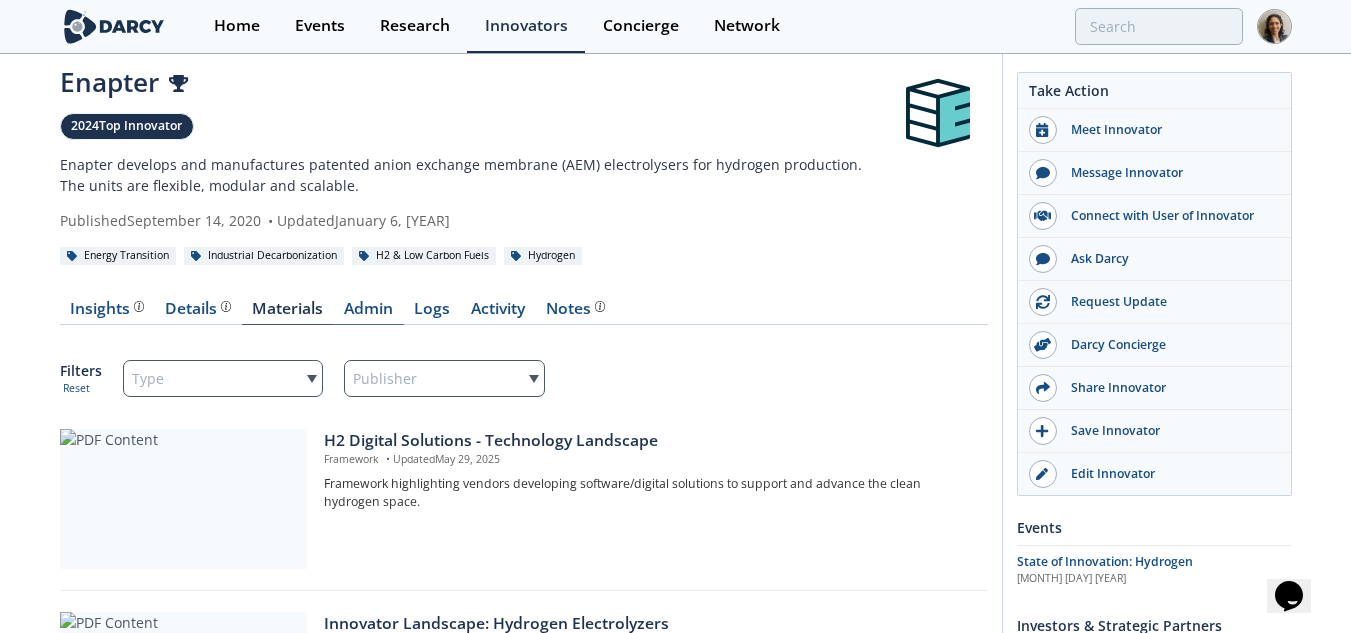 click on "Admin" at bounding box center [369, 313] 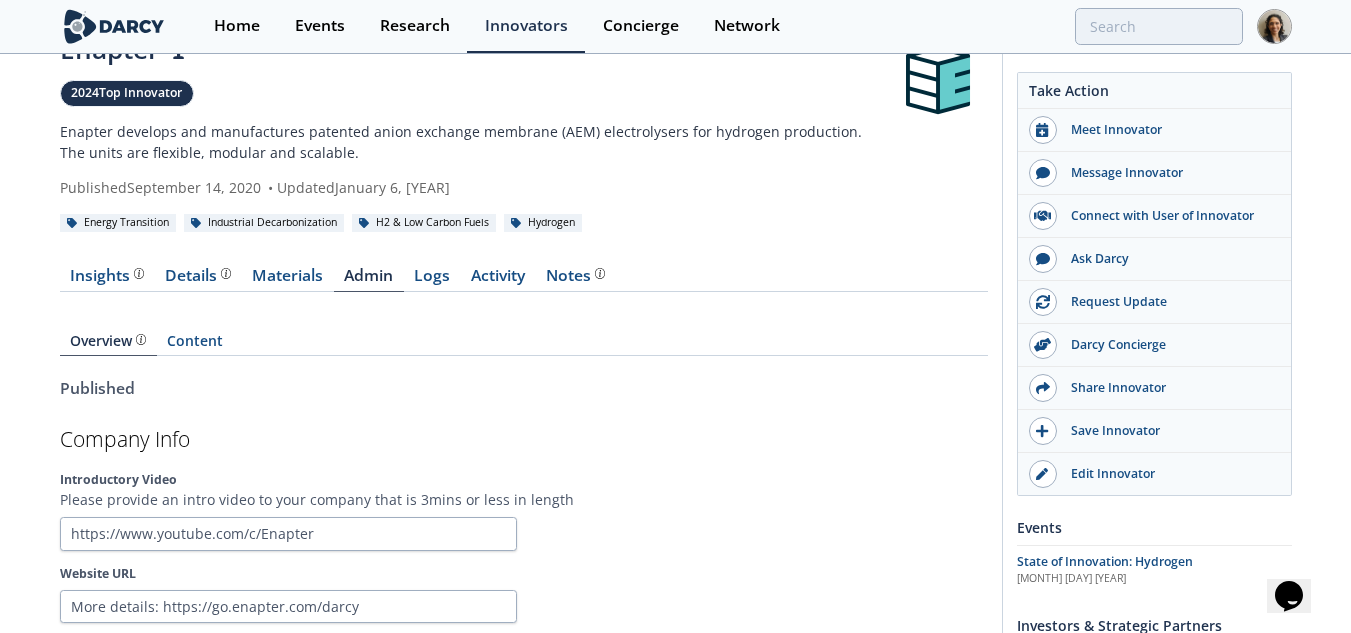 scroll, scrollTop: 0, scrollLeft: 0, axis: both 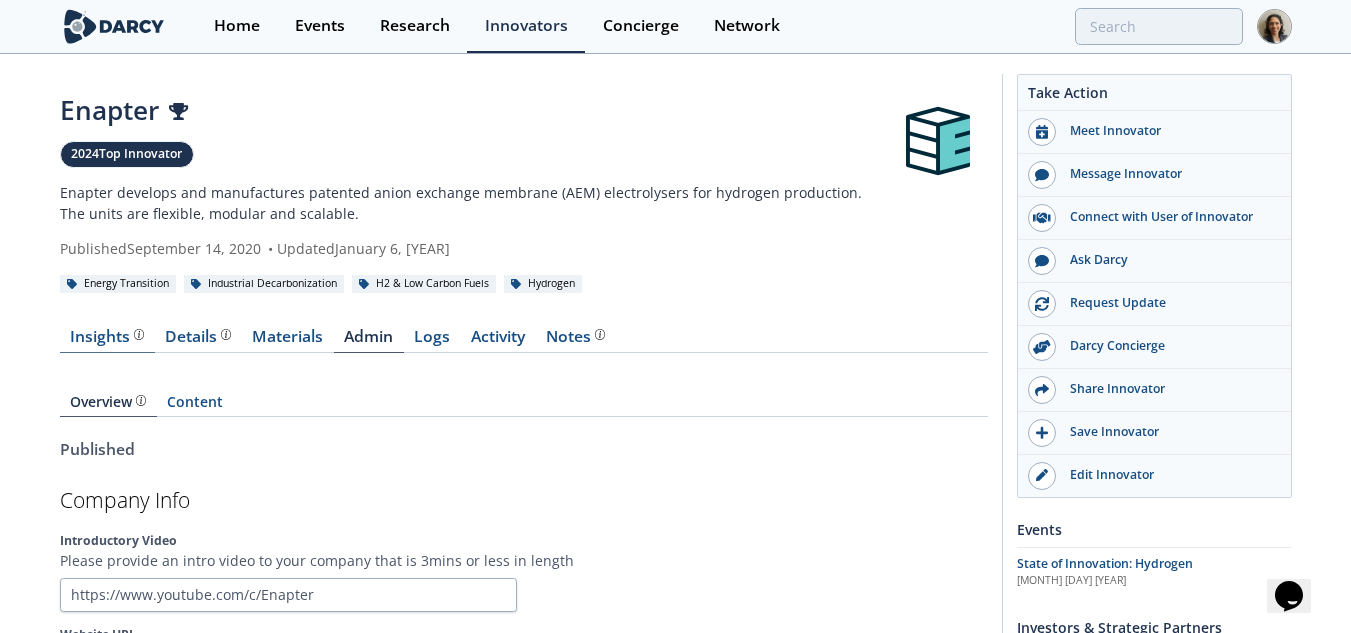 click on "Insights
The Darcy Research team’s summarized opinion of the innovator, the competitive landscape, background information of the innovator and snapshot of the customer base." at bounding box center [107, 337] 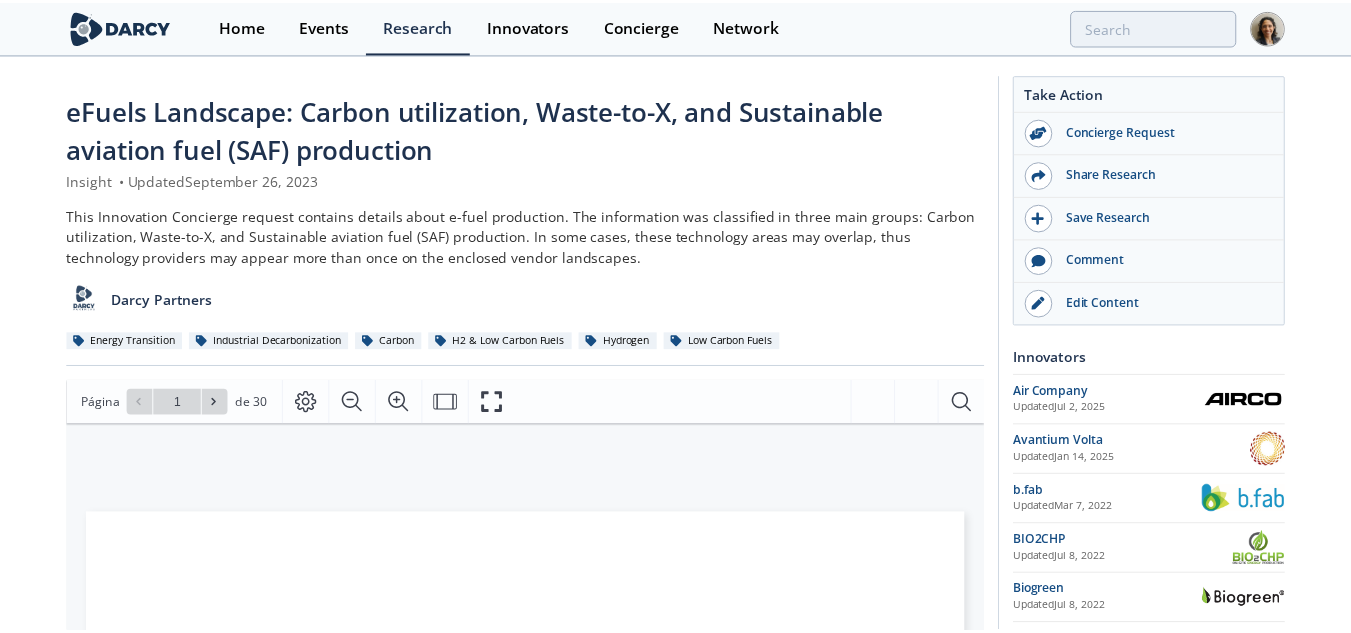 scroll, scrollTop: 0, scrollLeft: 0, axis: both 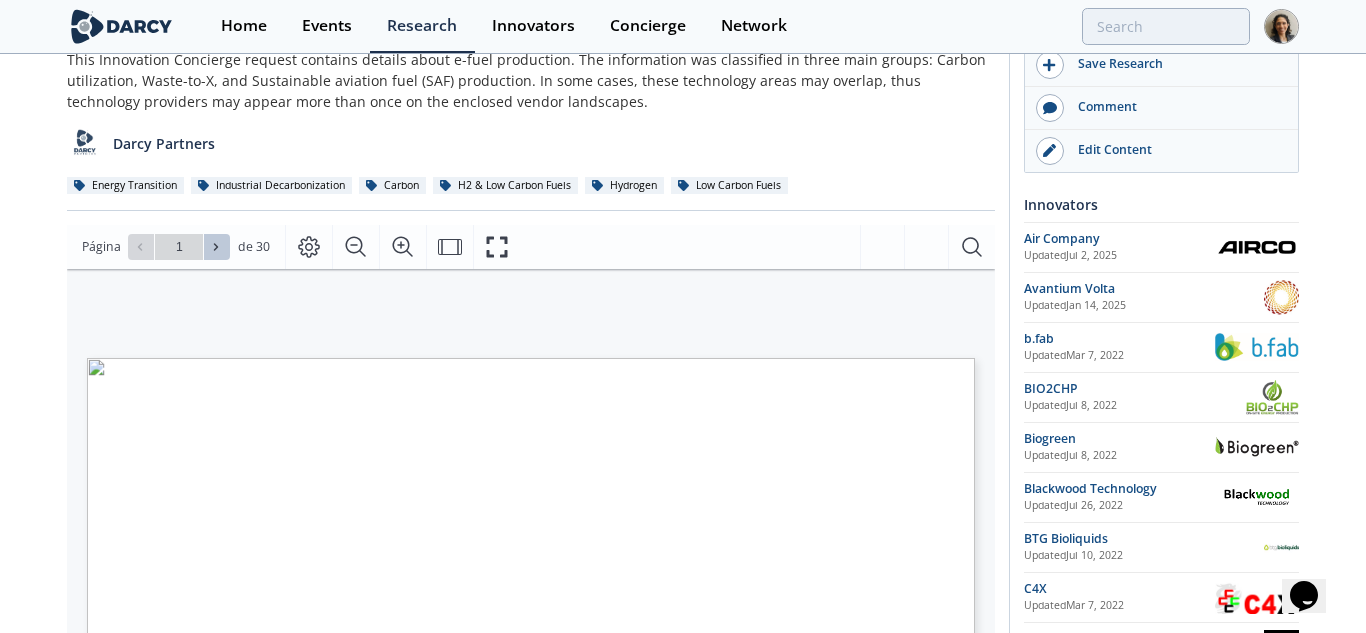 click 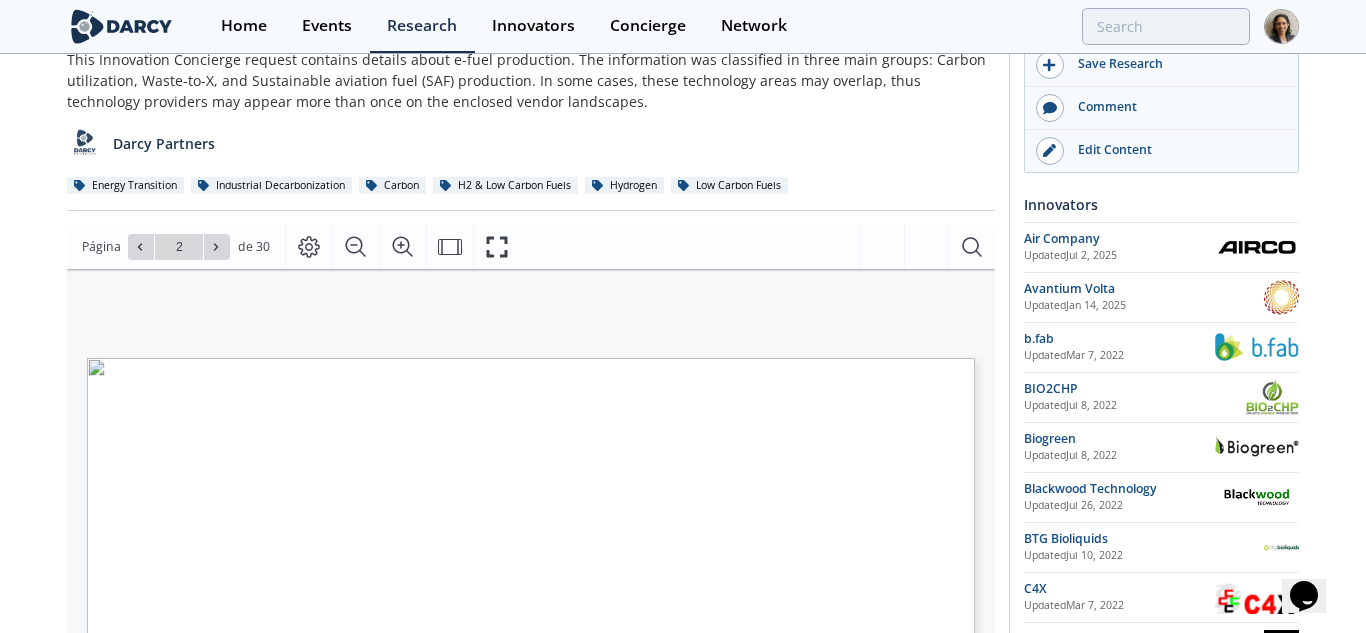 type on "3" 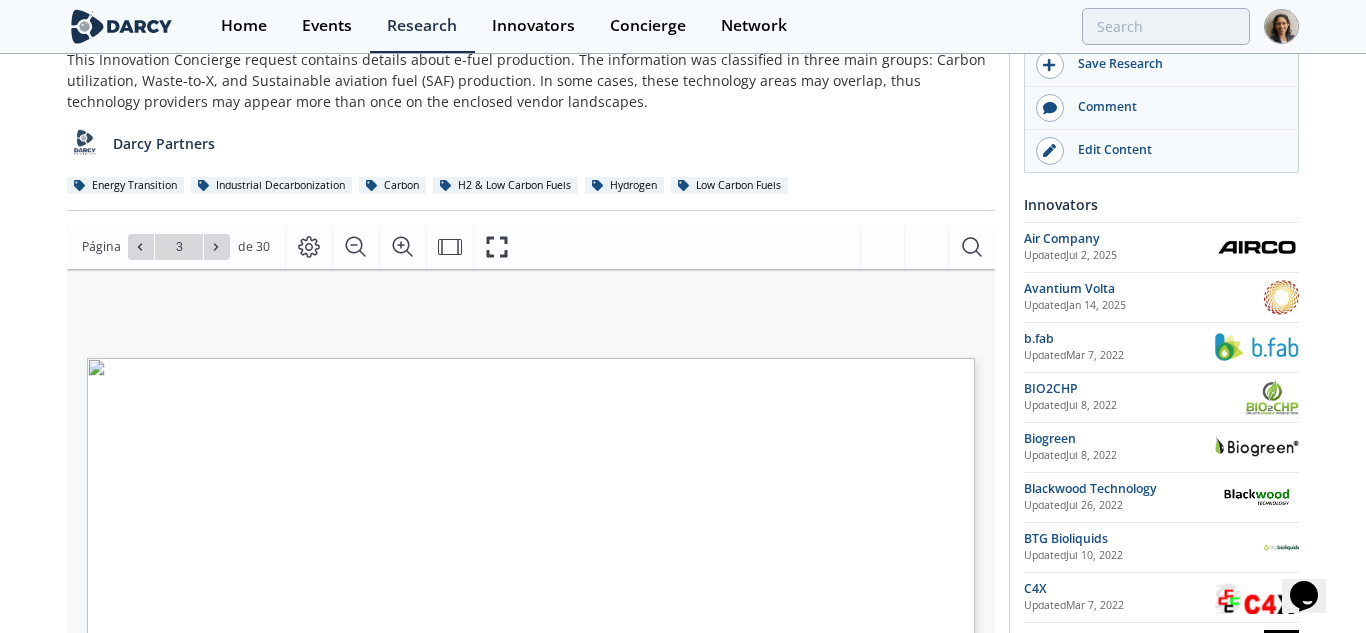 type on "4" 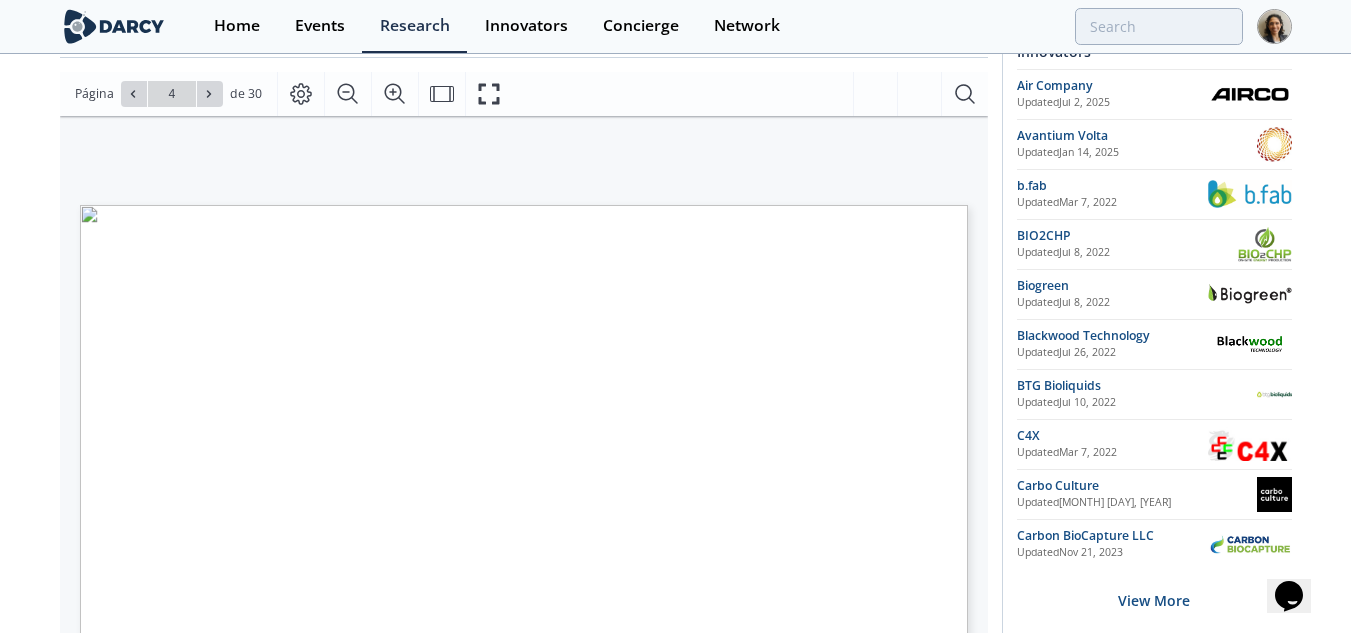 scroll, scrollTop: 310, scrollLeft: 0, axis: vertical 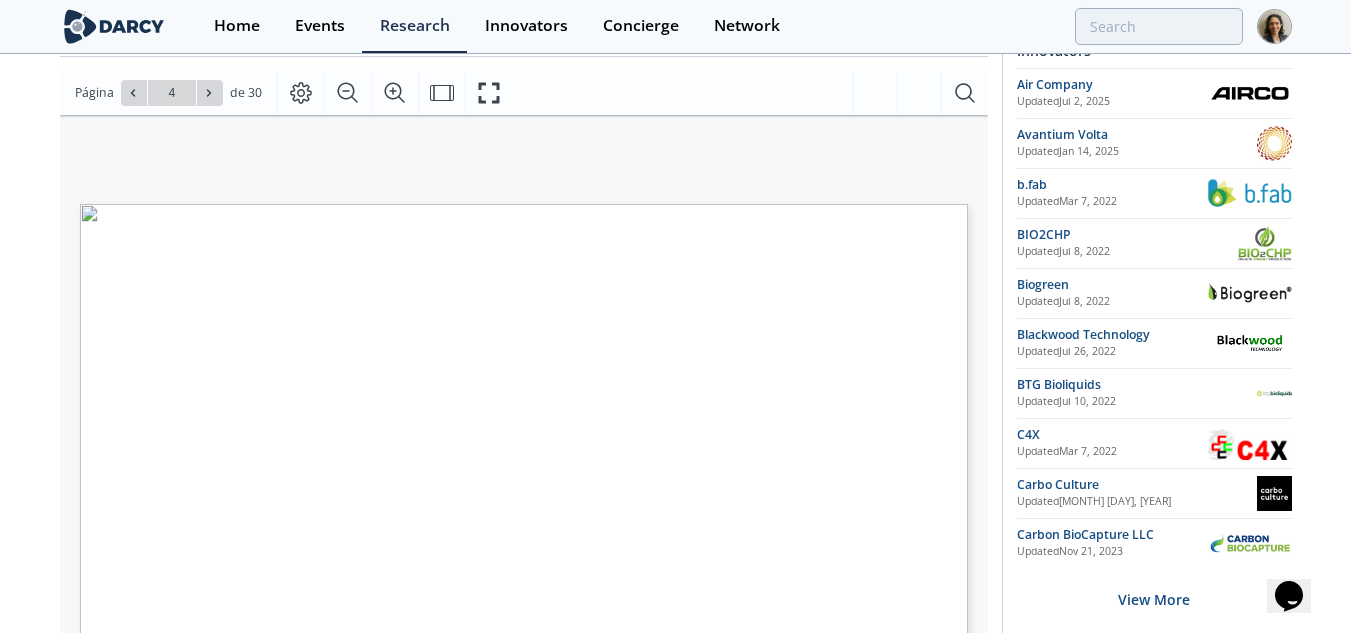 type on "5" 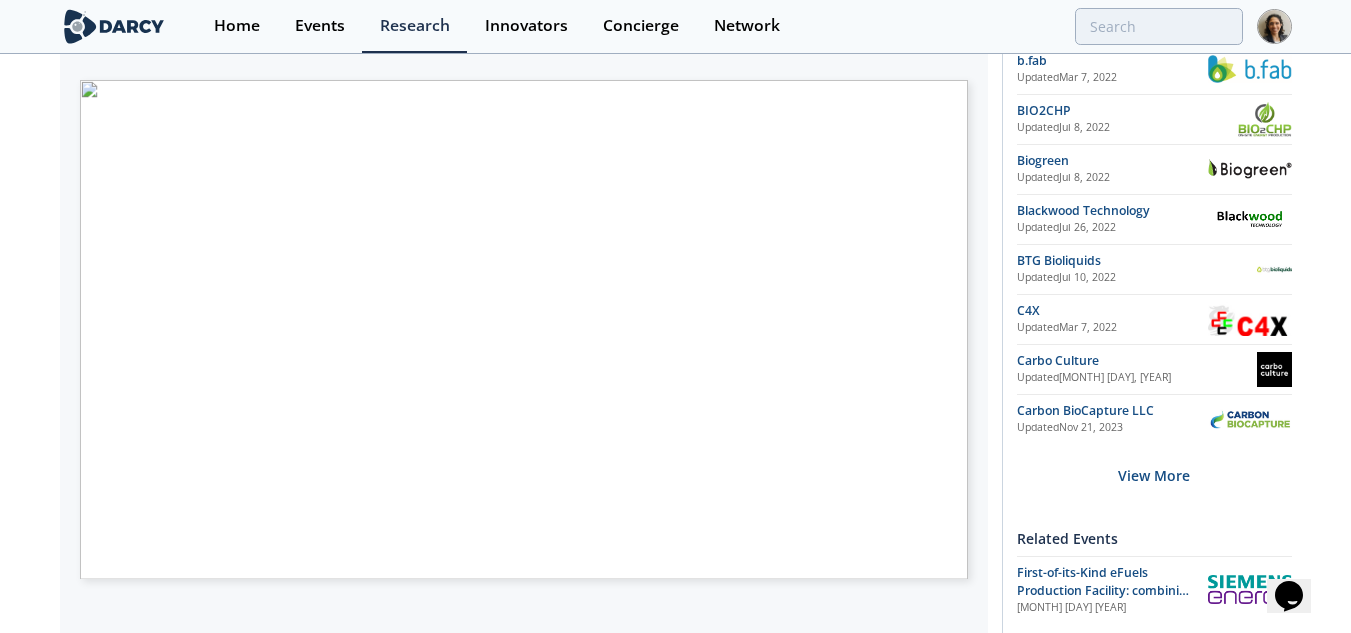 scroll, scrollTop: 435, scrollLeft: 0, axis: vertical 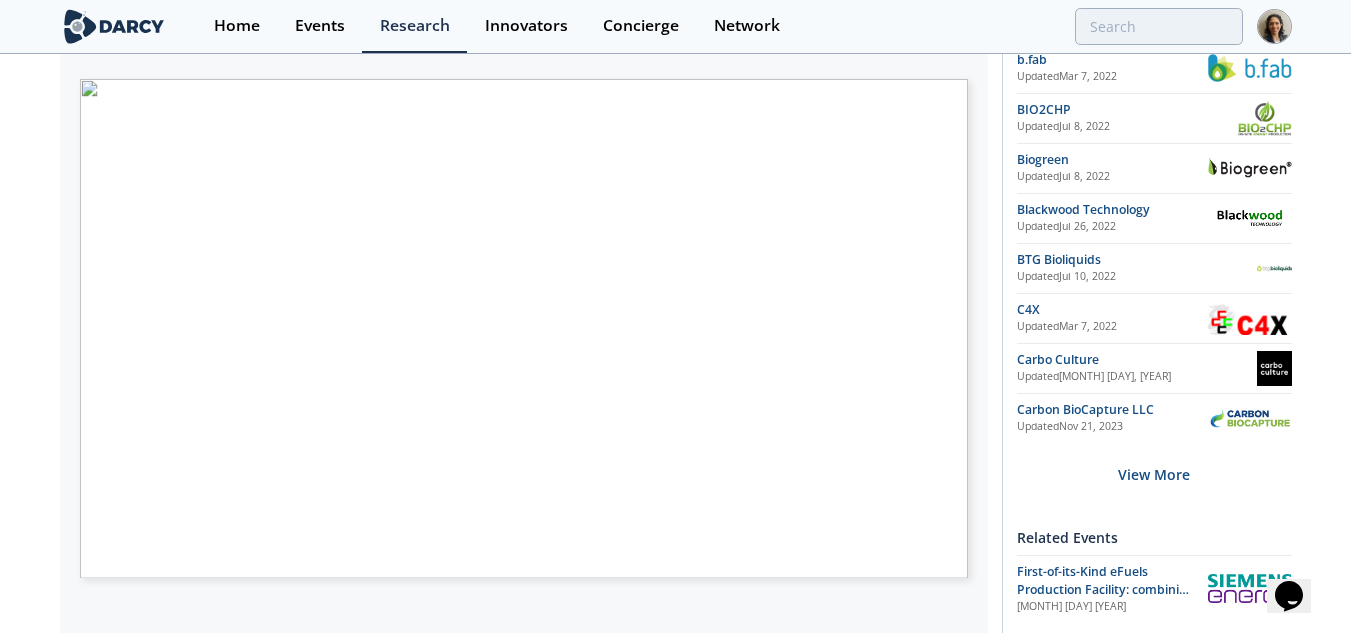 type on "6" 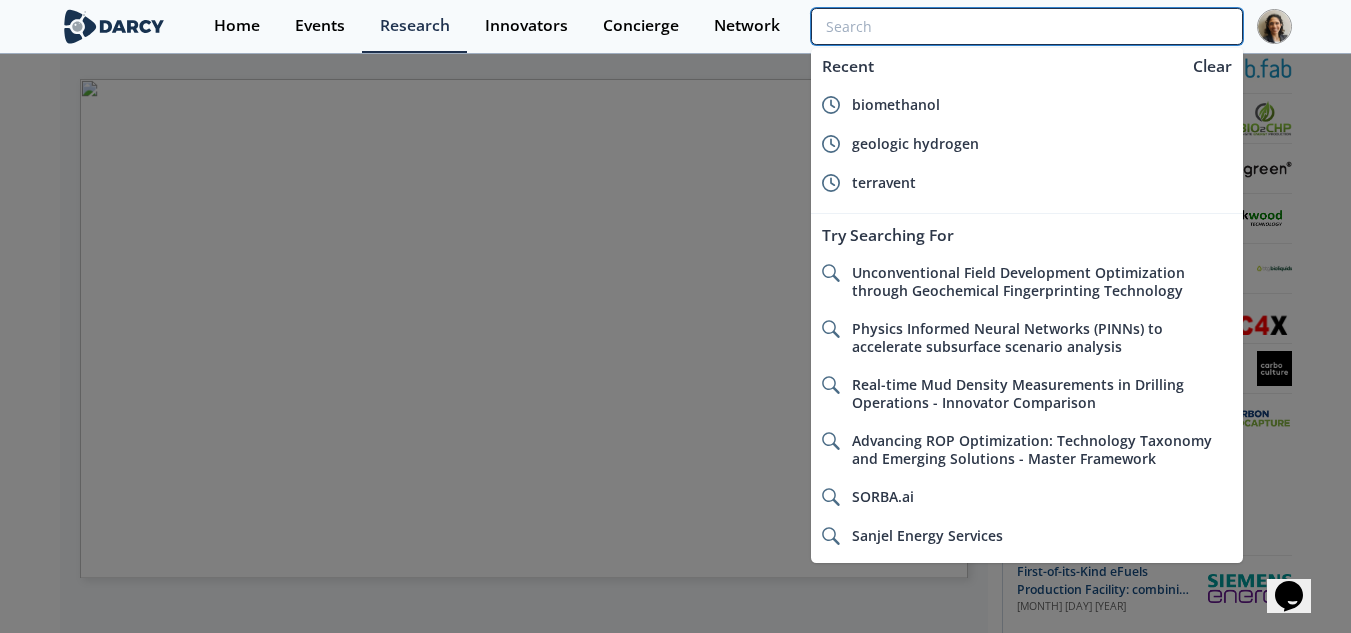 click at bounding box center [1026, 26] 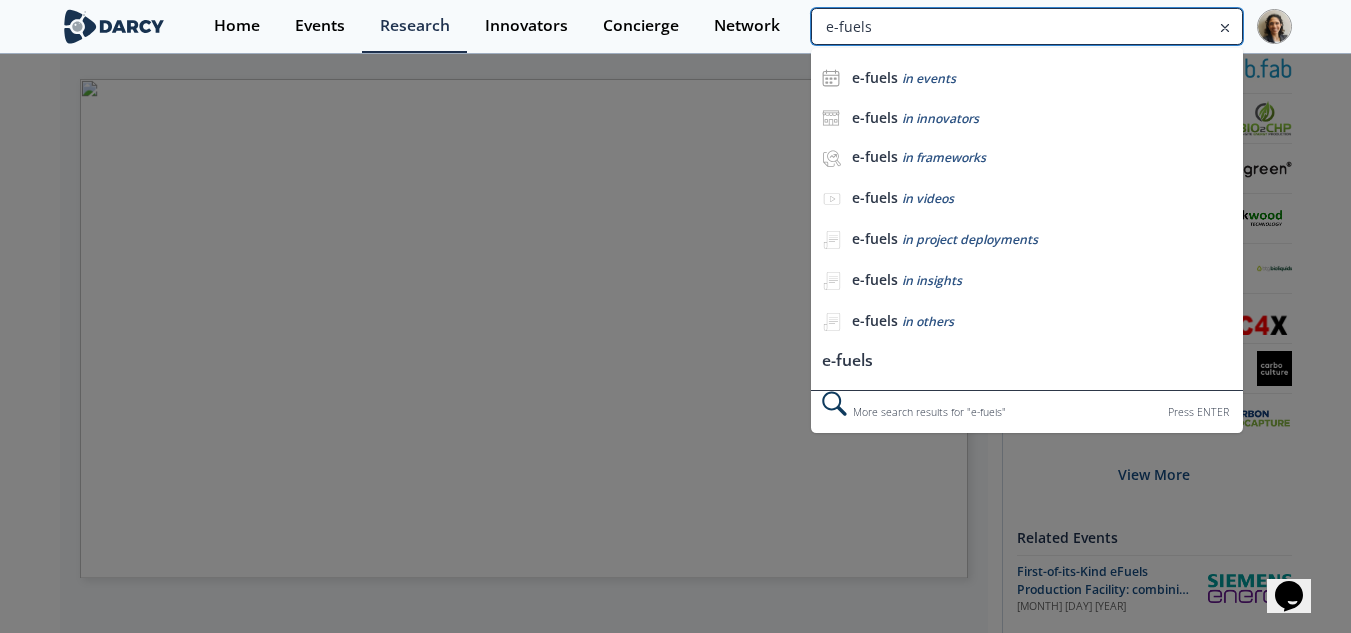 type on "e-fuels" 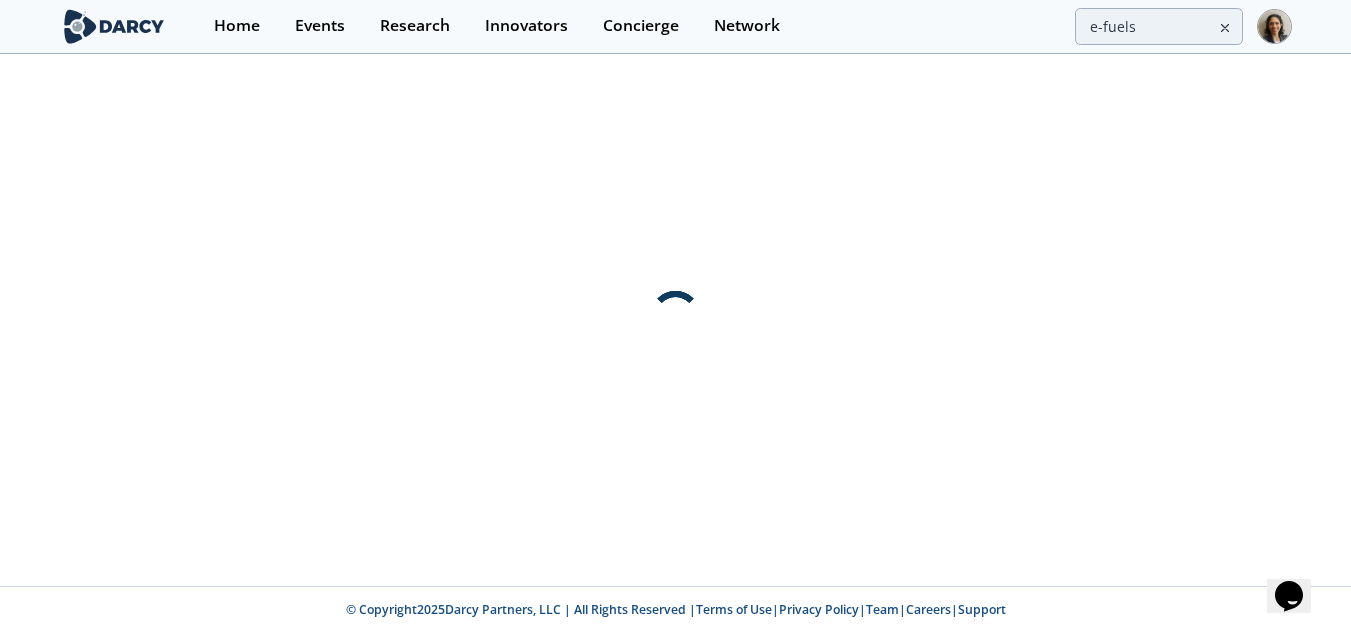 scroll, scrollTop: 0, scrollLeft: 0, axis: both 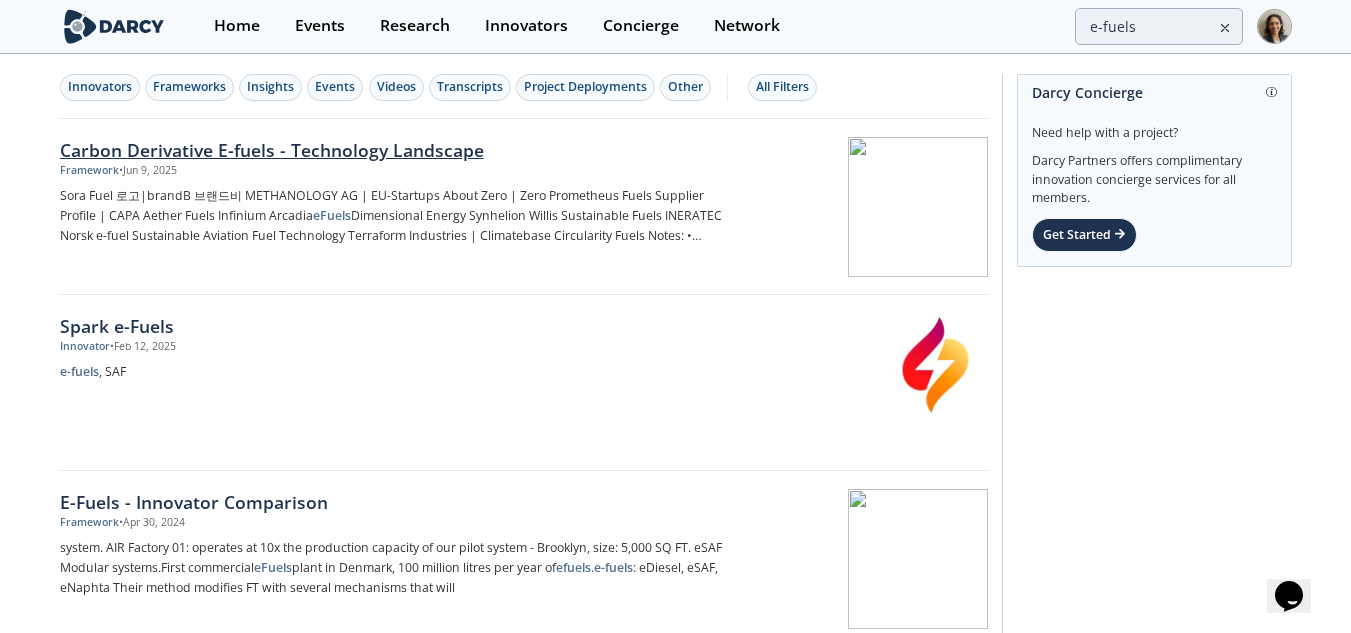 click on "Carbon Derivative E-fuels - Technology Landscape
Framework
&nbsp; &bull;  [MONTH] [DAY], [YEAR]
Sora Fuel  로고|brandB  브랜드비 METHANOLOGY AG | EU-Startups About Zero | Zero Prometheus Fuels Supplier Profile | CAPA Aether Fuels Infinium  Arcadia  eFuels  Dimensional Energy Synhelion Willis Sustainable Fuels INERATEC  Norsk e-fuel  Sustainable Aviation Fuel Technology Terraform Industries | Climatebase Circularity Fuels Notes:  &bull;  Vendors are categorized based" at bounding box center [524, 207] 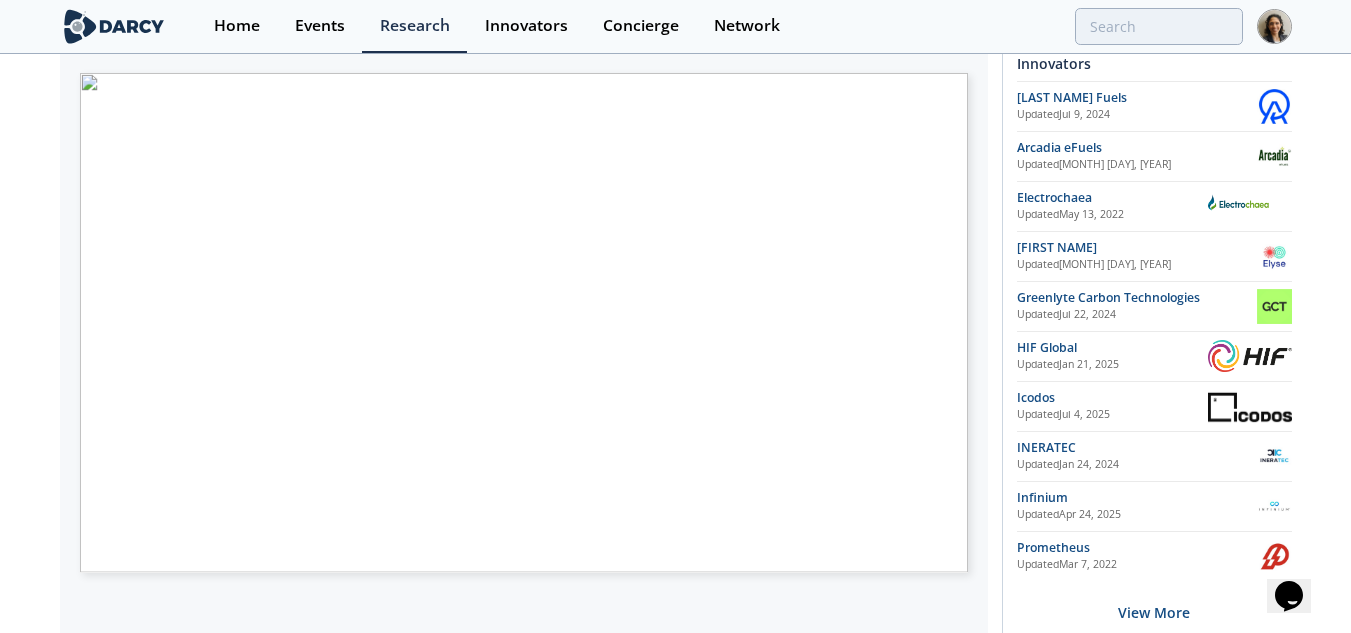 scroll, scrollTop: 368, scrollLeft: 0, axis: vertical 